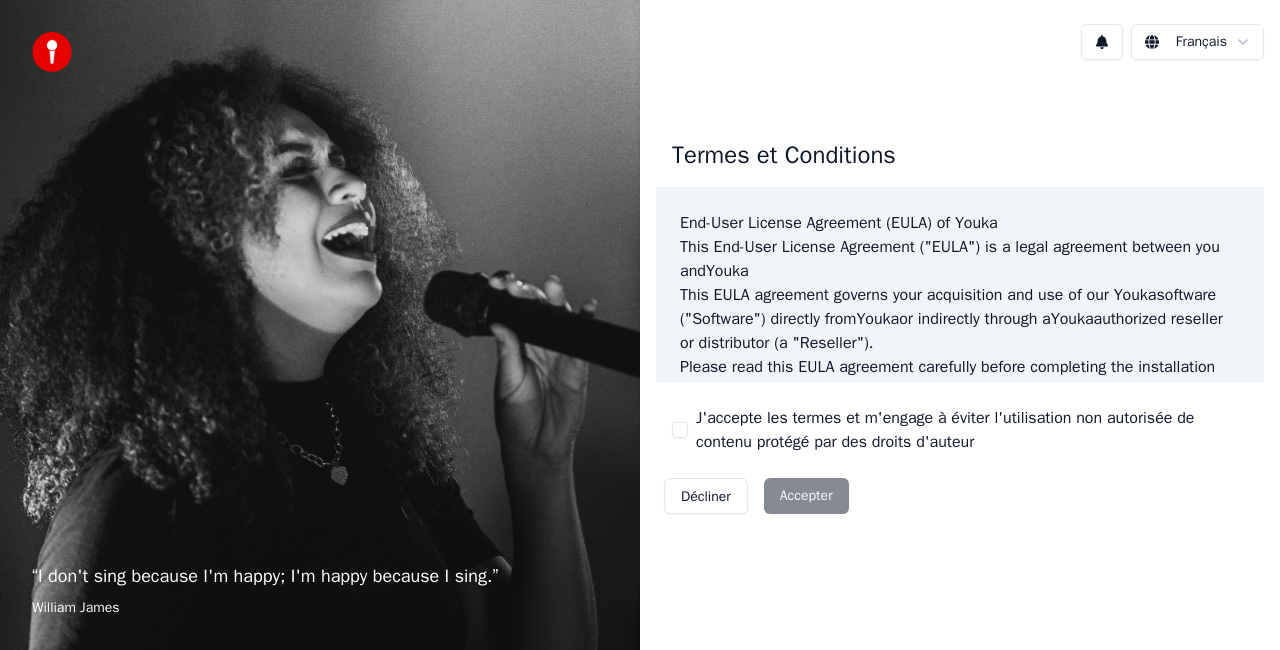 scroll, scrollTop: 0, scrollLeft: 0, axis: both 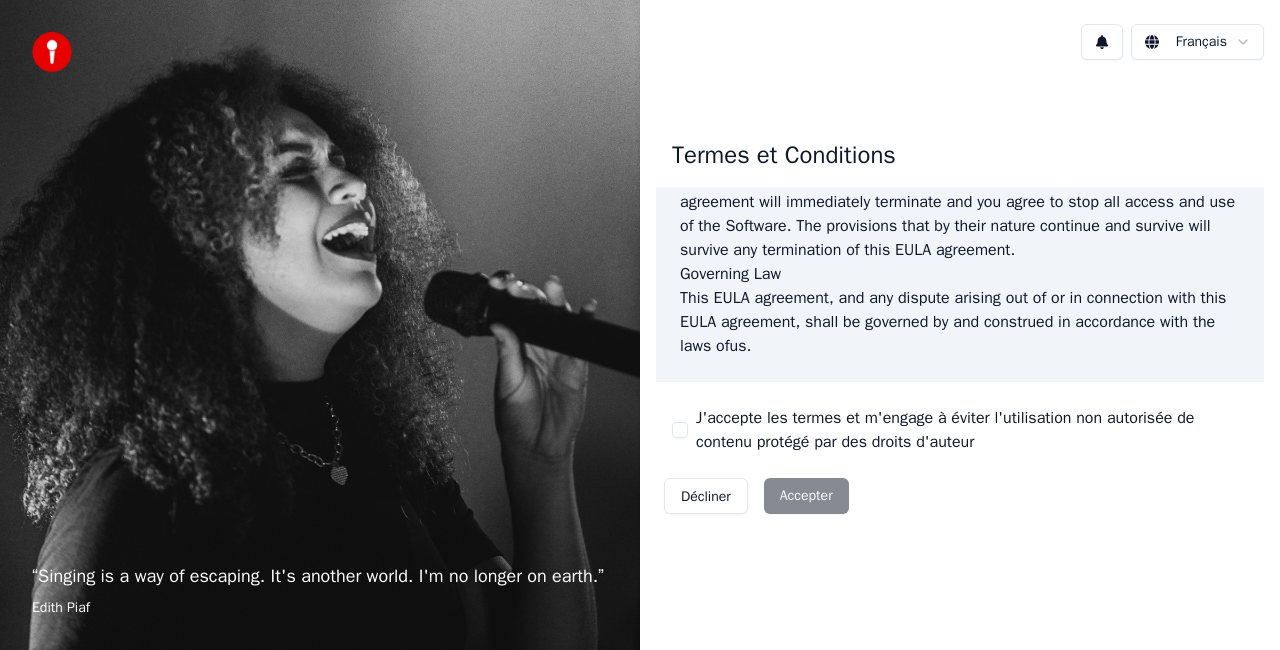 click on "J'accepte les termes et m'engage à éviter l'utilisation non autorisée de contenu protégé par des droits d'auteur" at bounding box center [960, 430] 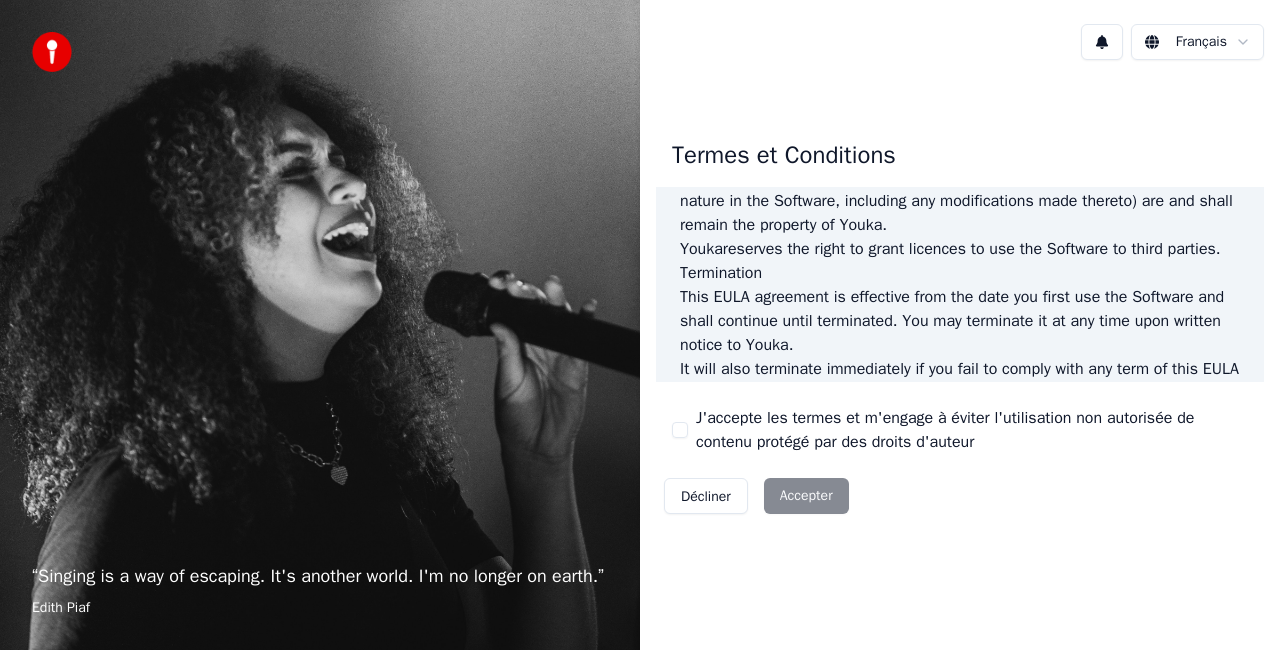 scroll, scrollTop: 1460, scrollLeft: 0, axis: vertical 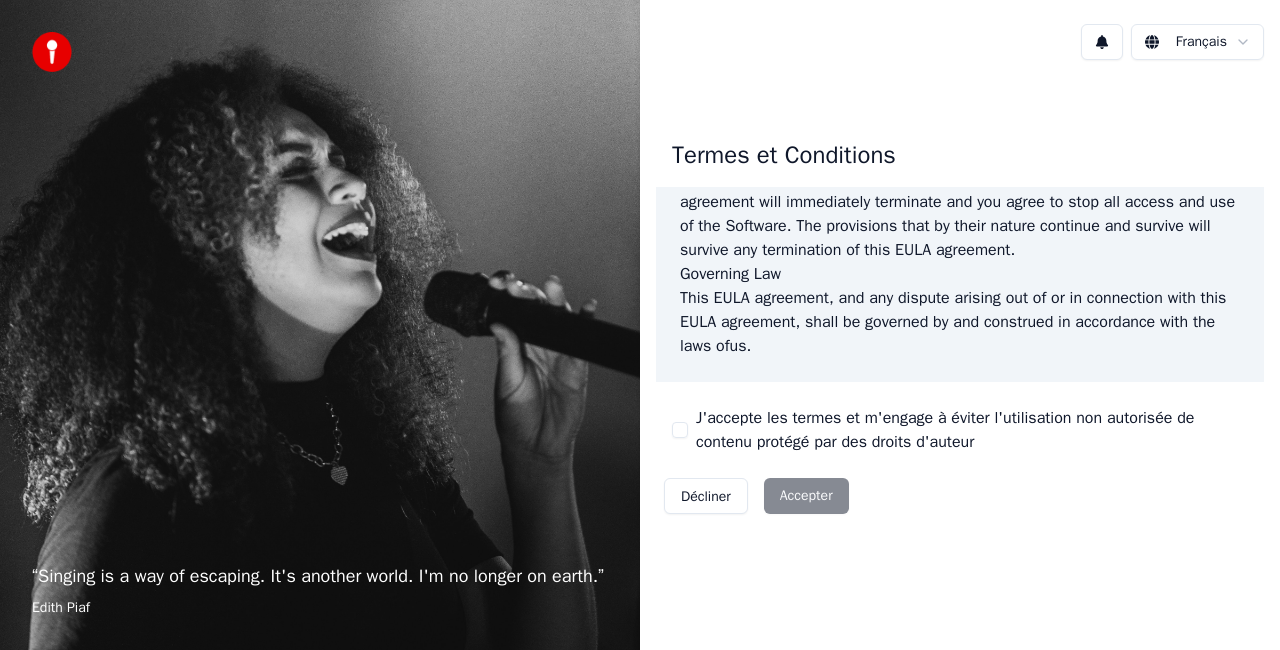 click on "J'accepte les termes et m'engage à éviter l'utilisation non autorisée de contenu protégé par des droits d'auteur" at bounding box center (972, 430) 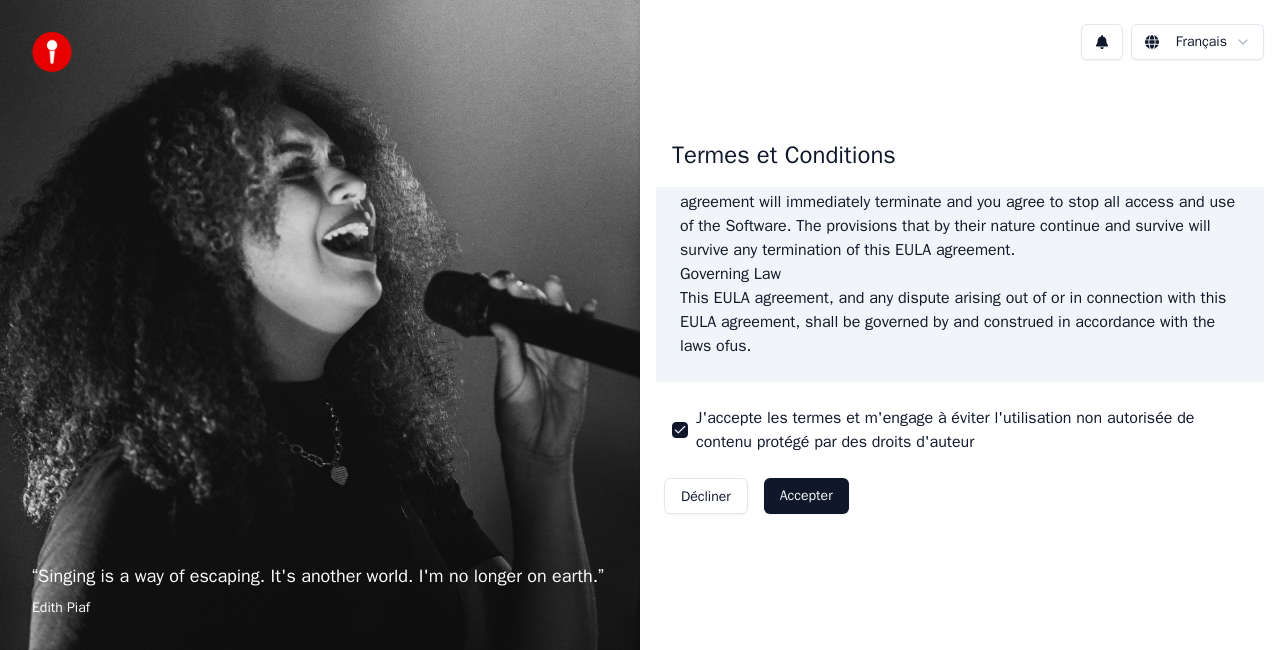 click on "Accepter" at bounding box center [806, 496] 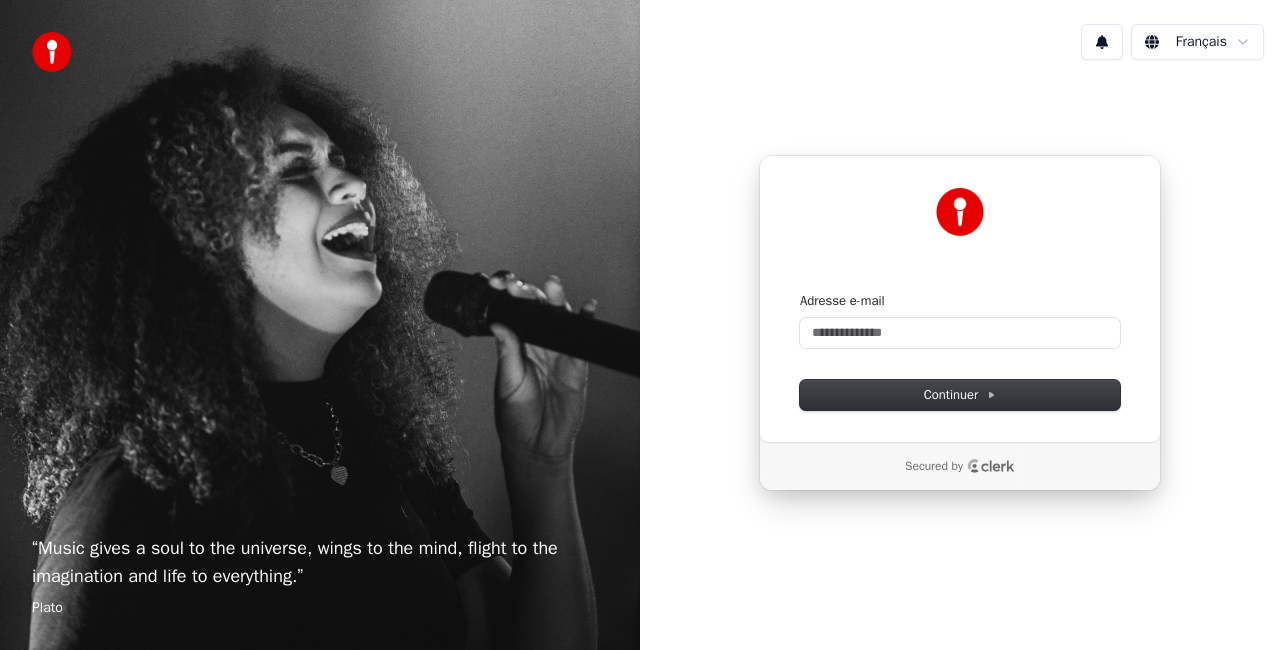 click on "Adresse e-mail" at bounding box center (960, 320) 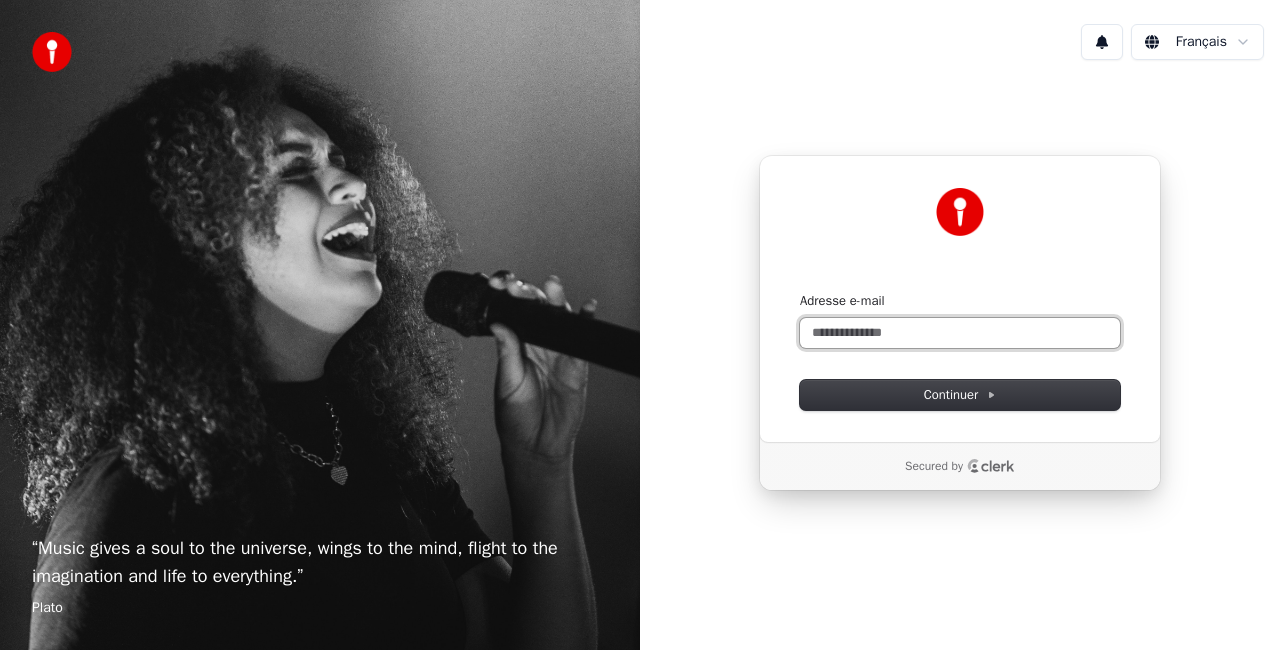 click on "Adresse e-mail" at bounding box center (960, 333) 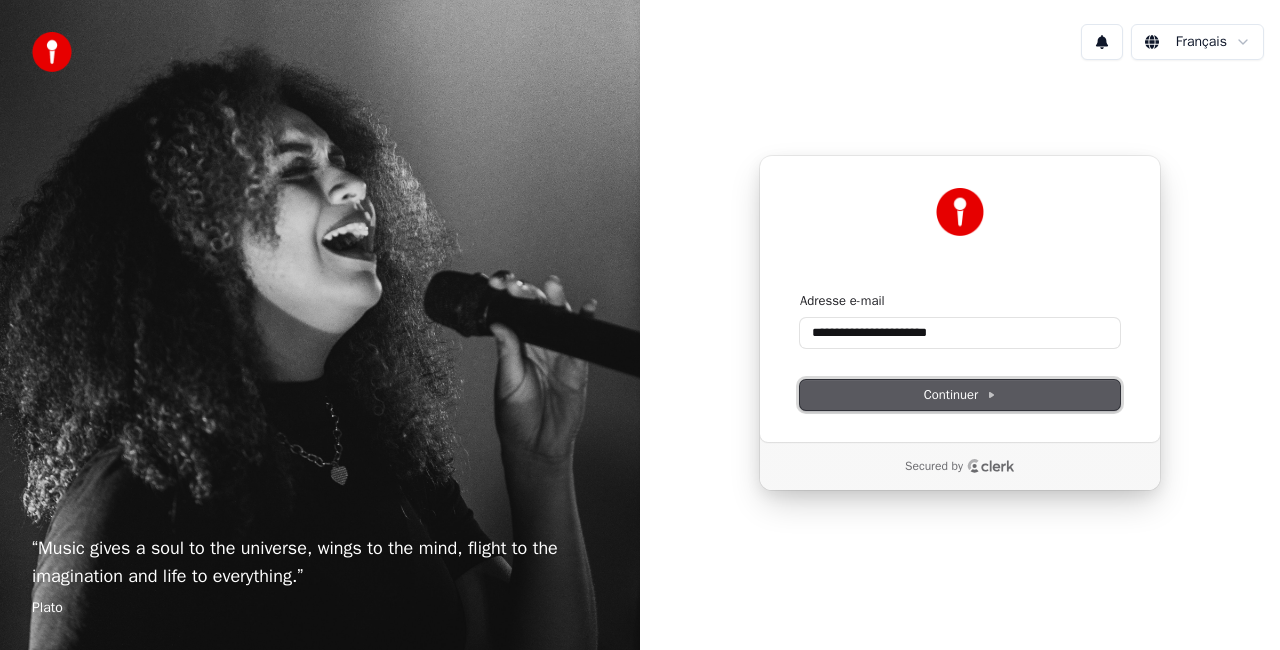 click on "Continuer" at bounding box center [960, 395] 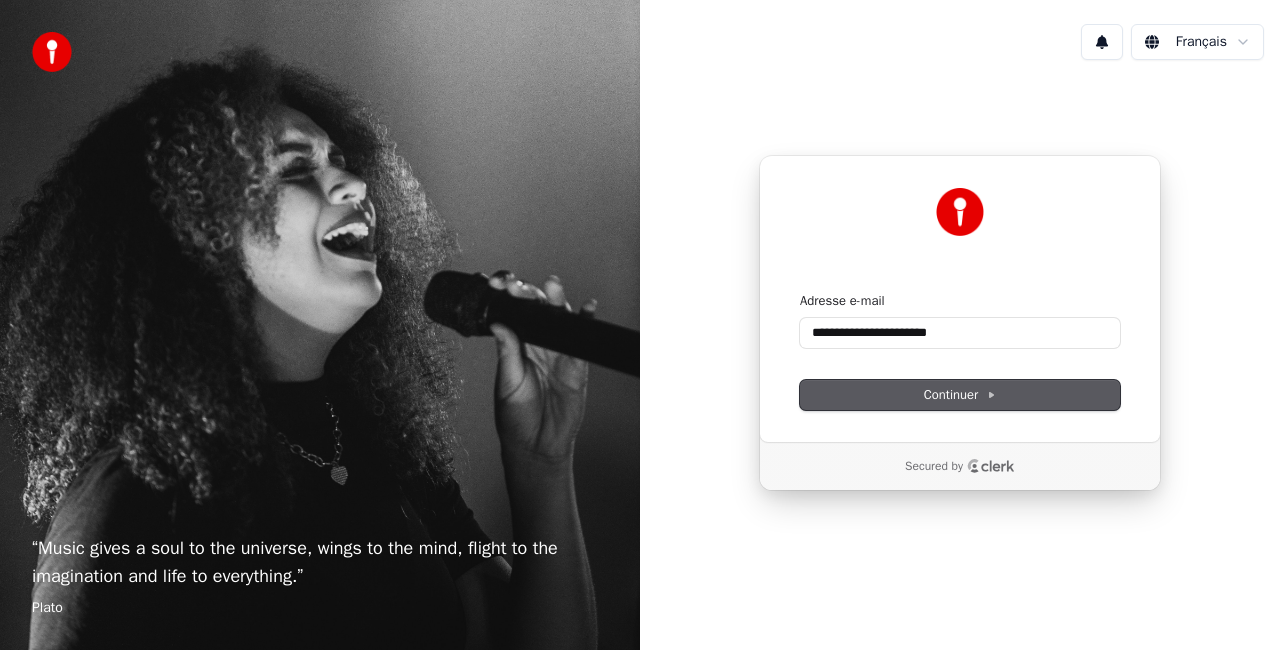 type on "**********" 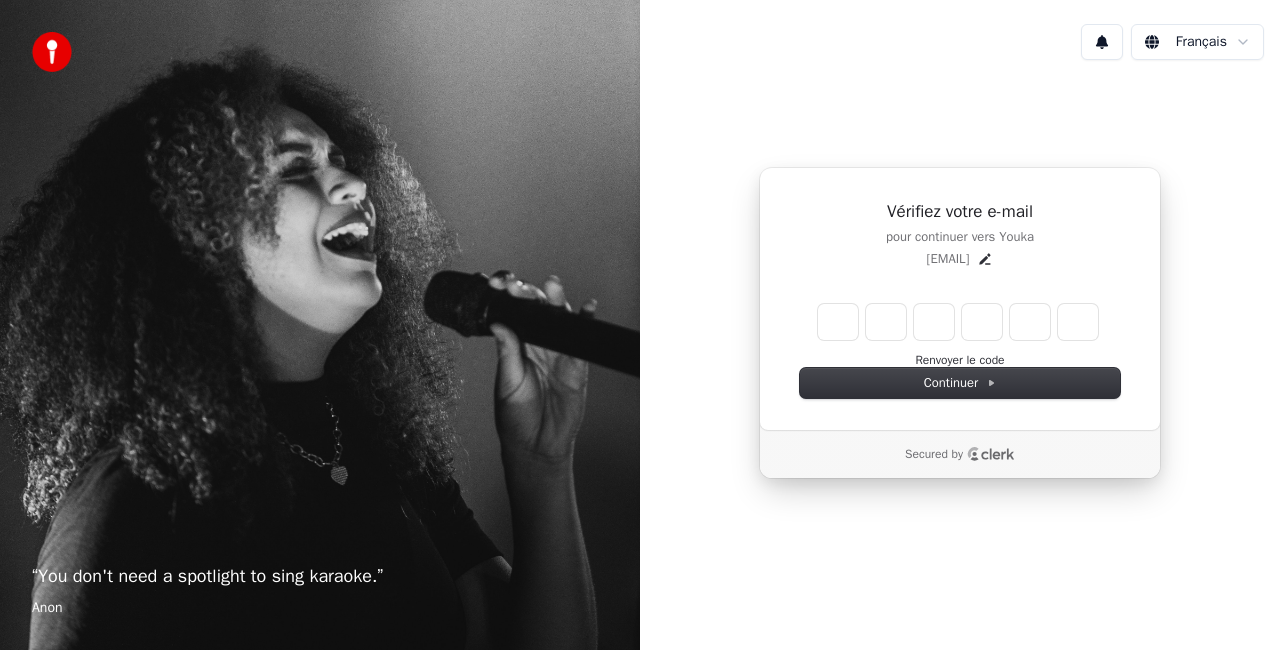type on "*" 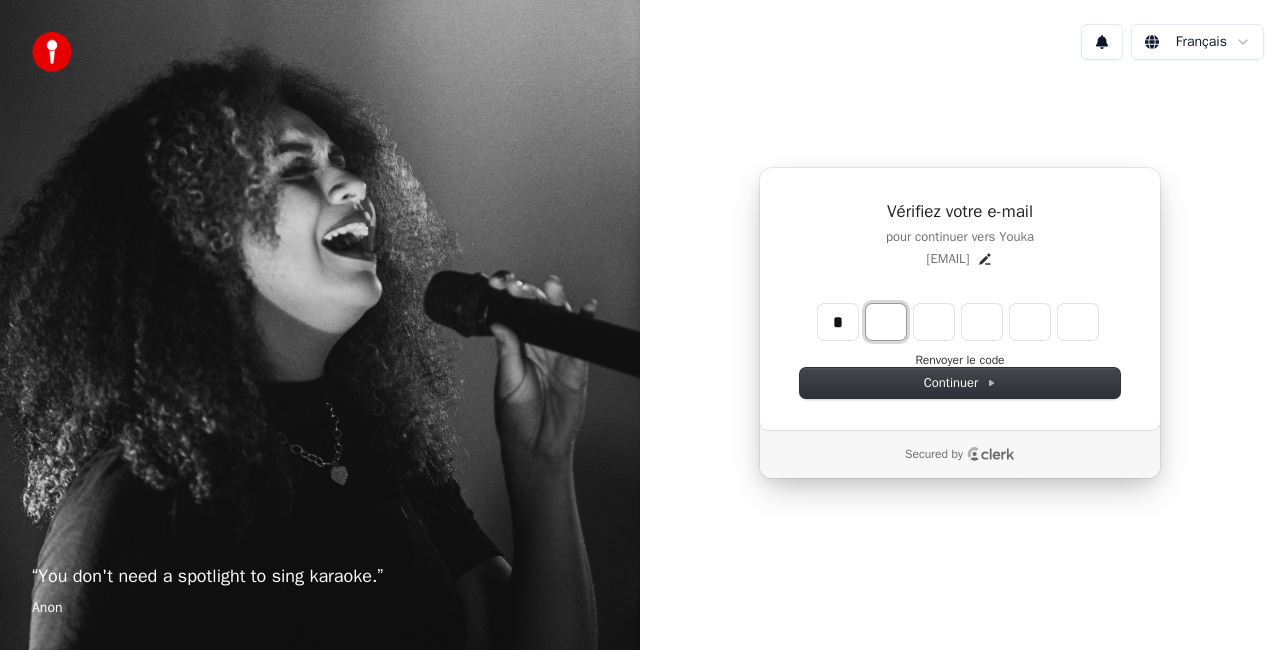 type on "*" 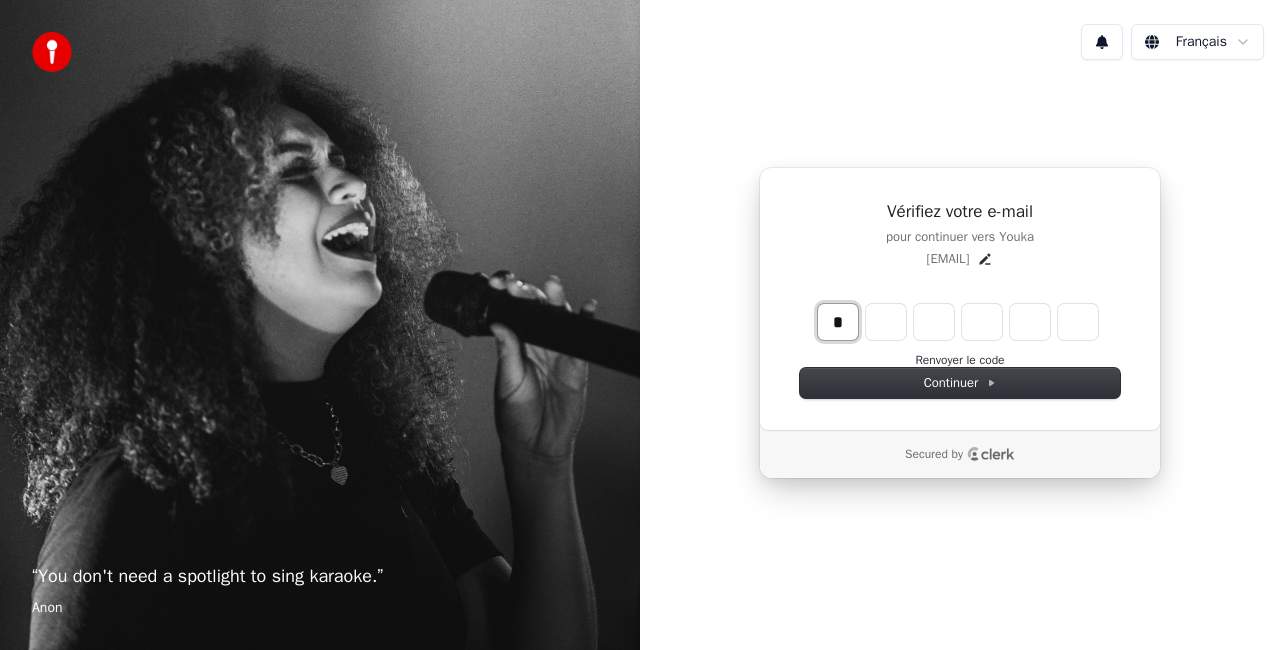 type on "*" 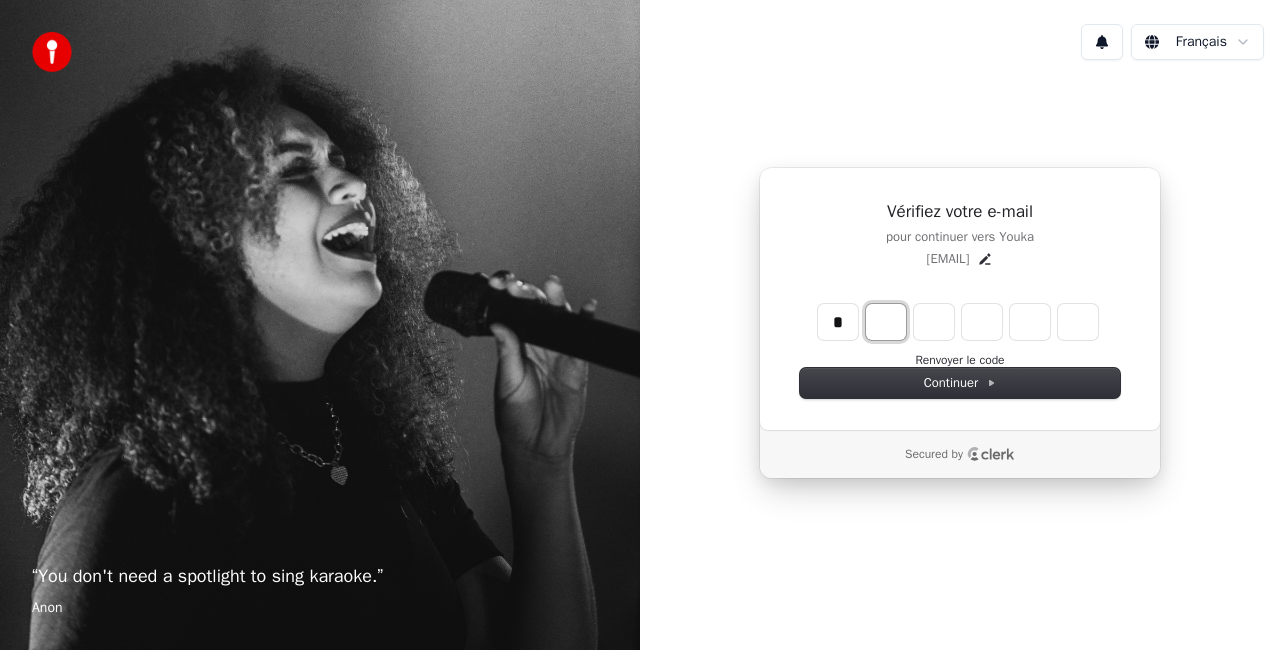 type on "*" 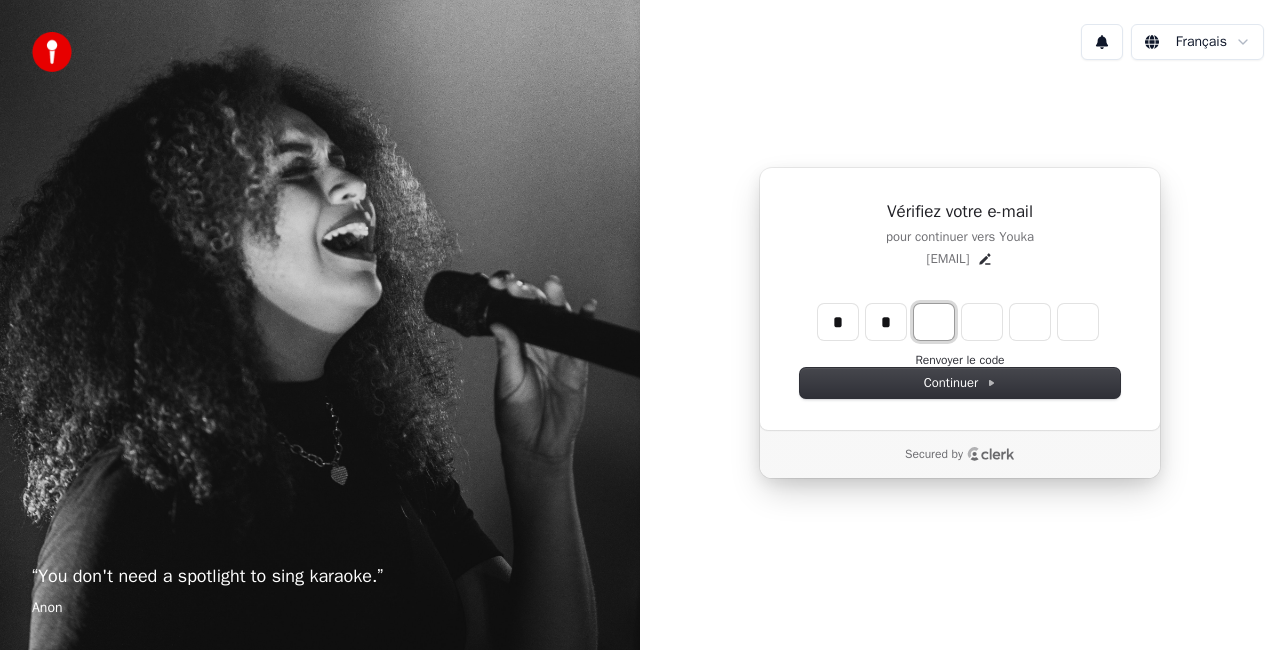 type on "**" 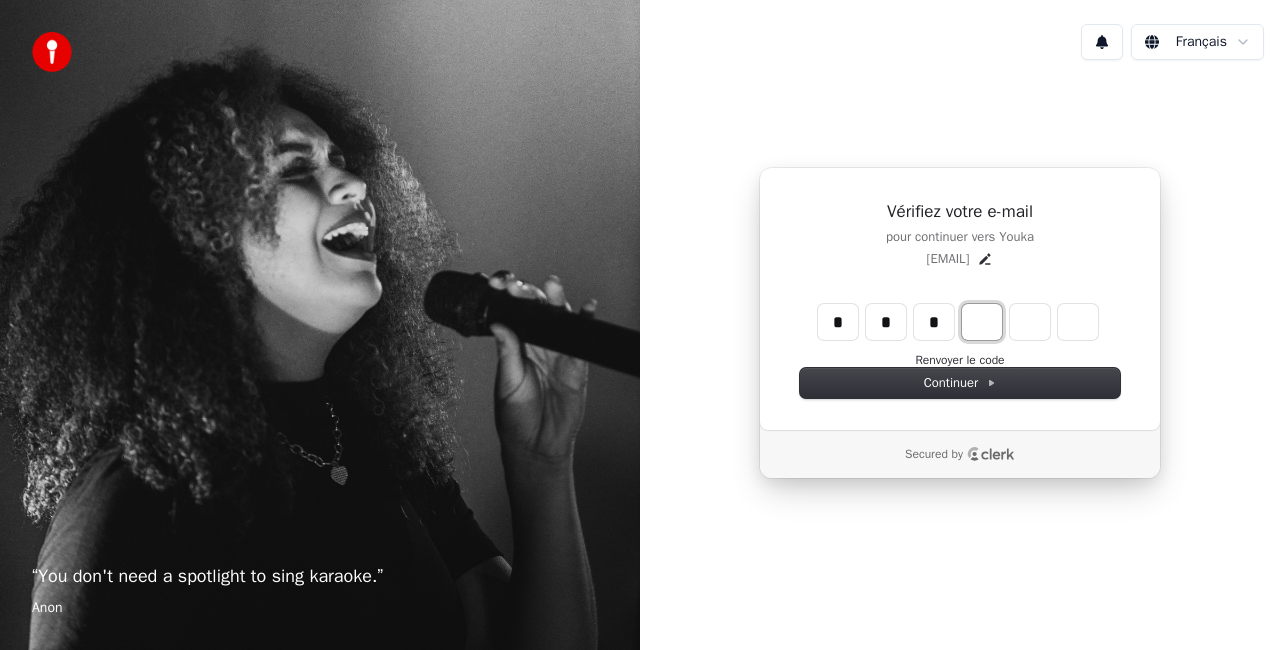 type on "***" 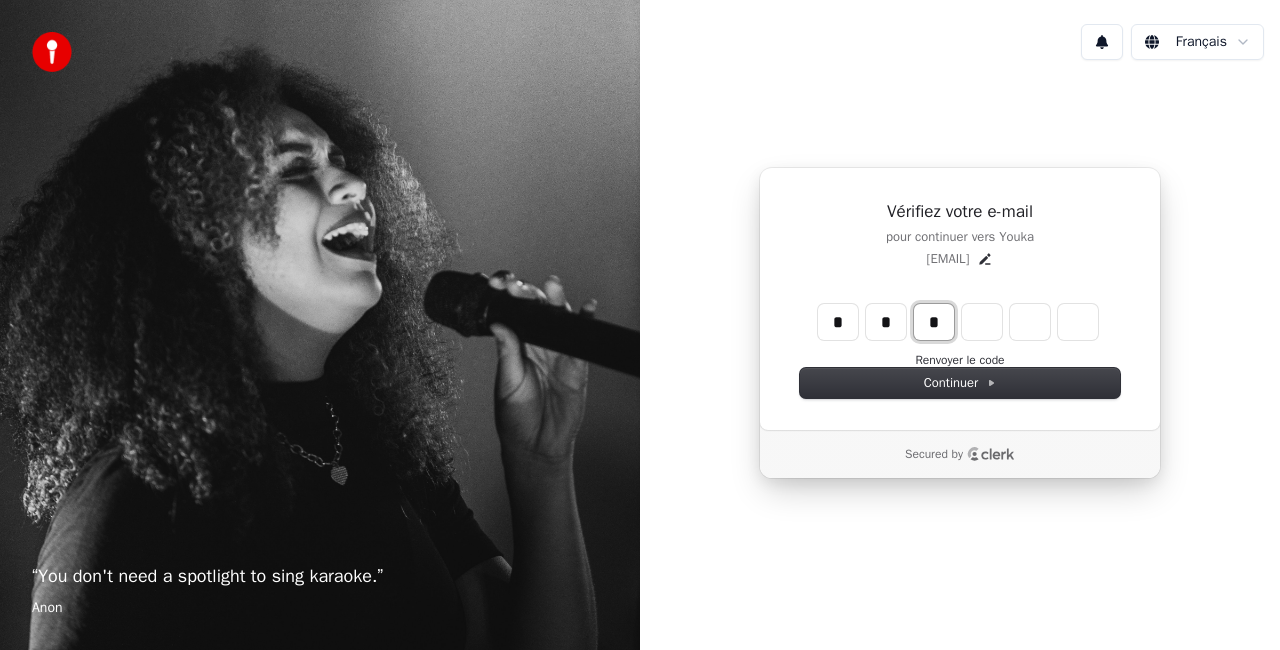 type on "*" 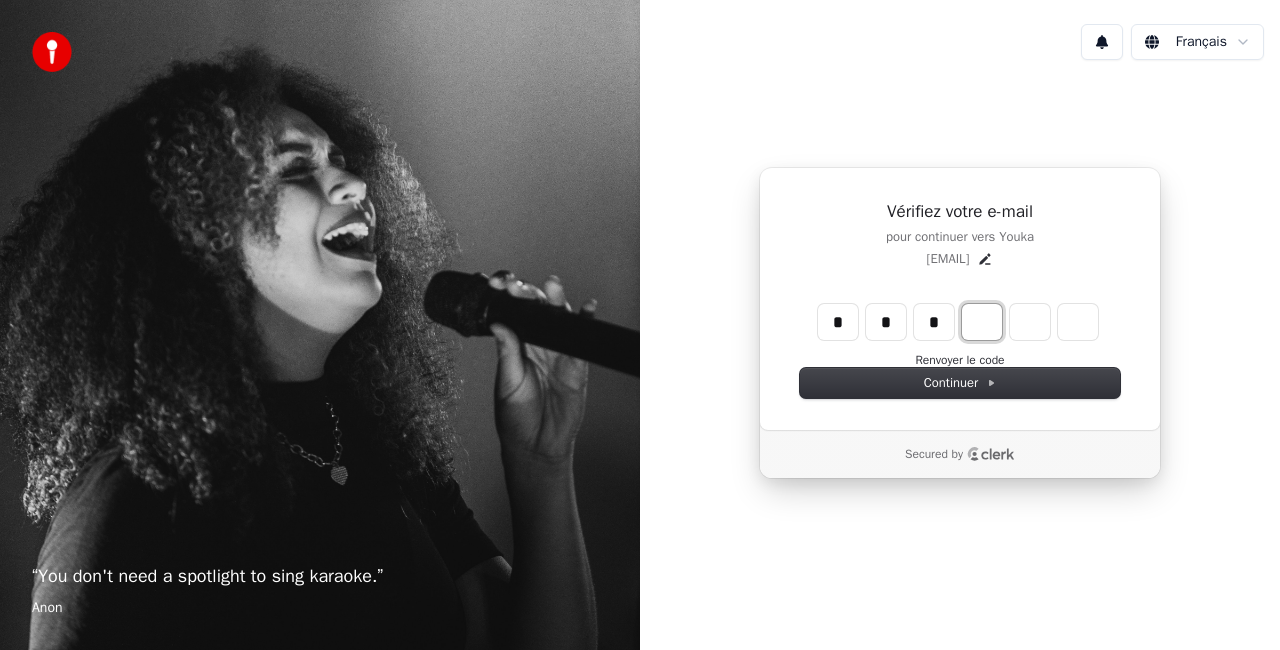 type on "***" 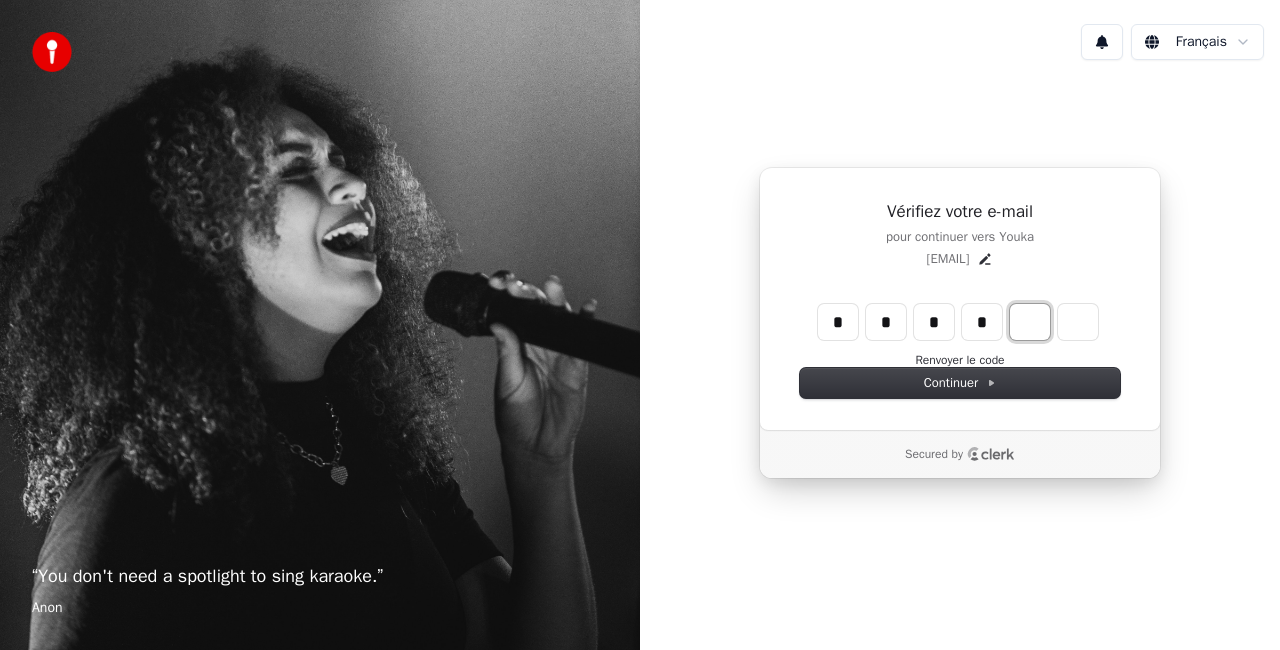 type on "****" 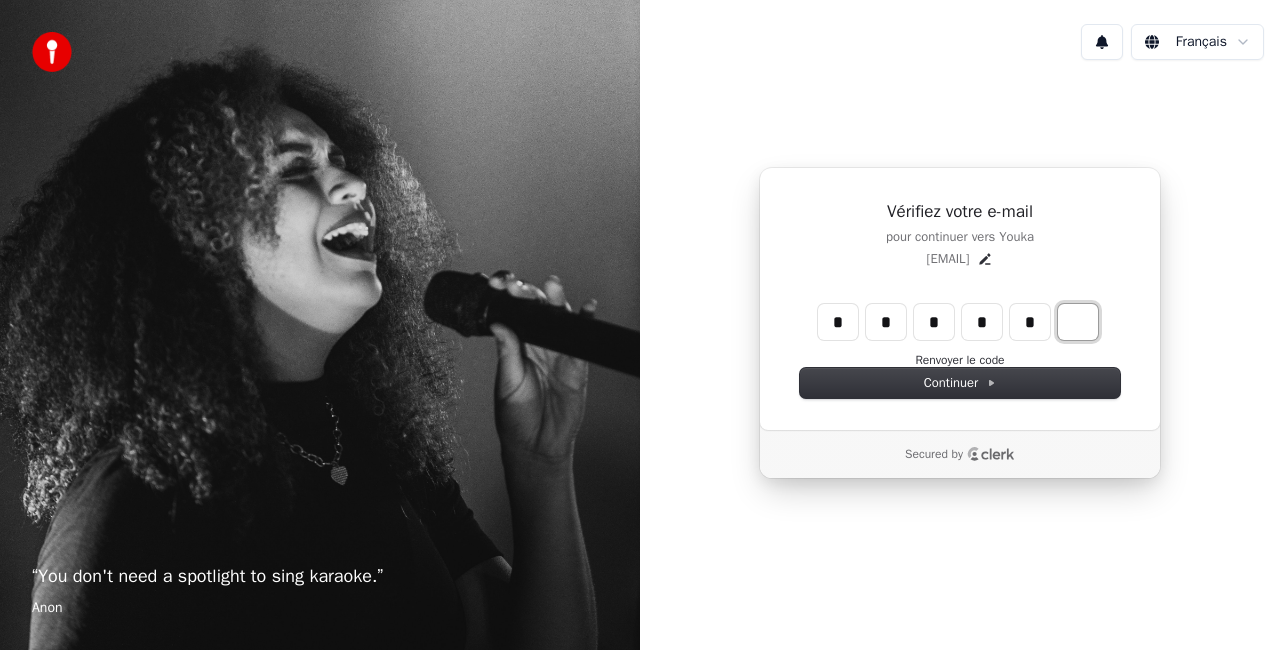 type on "******" 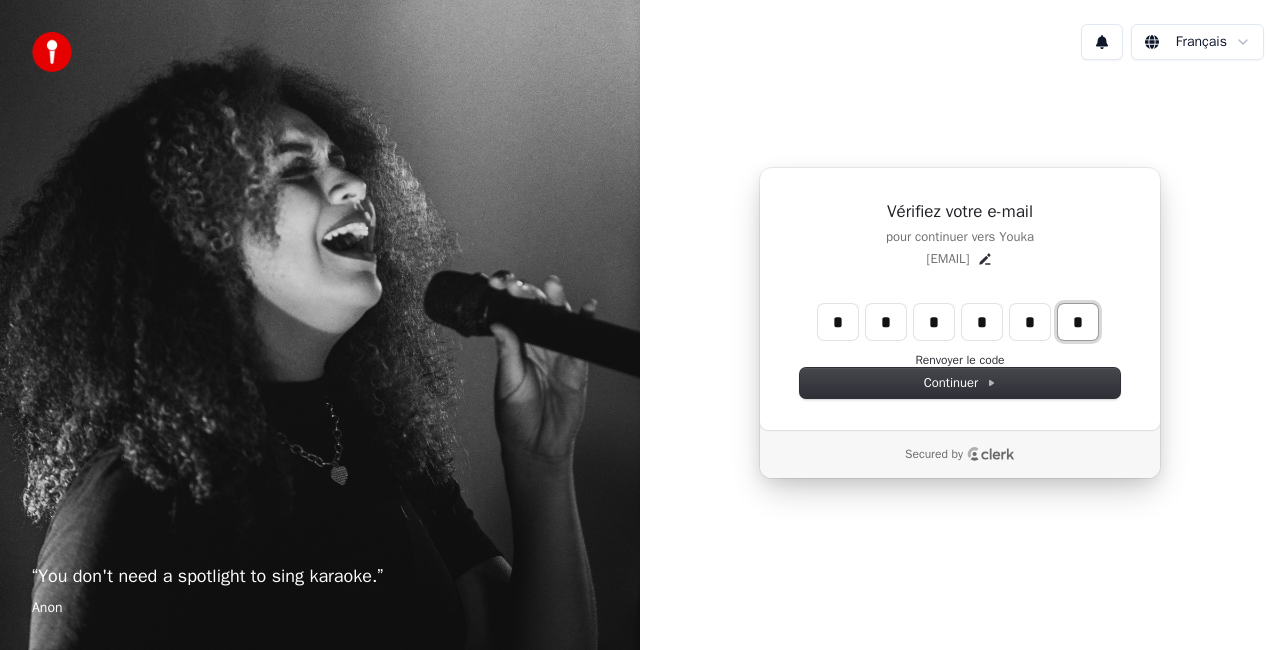 type on "*" 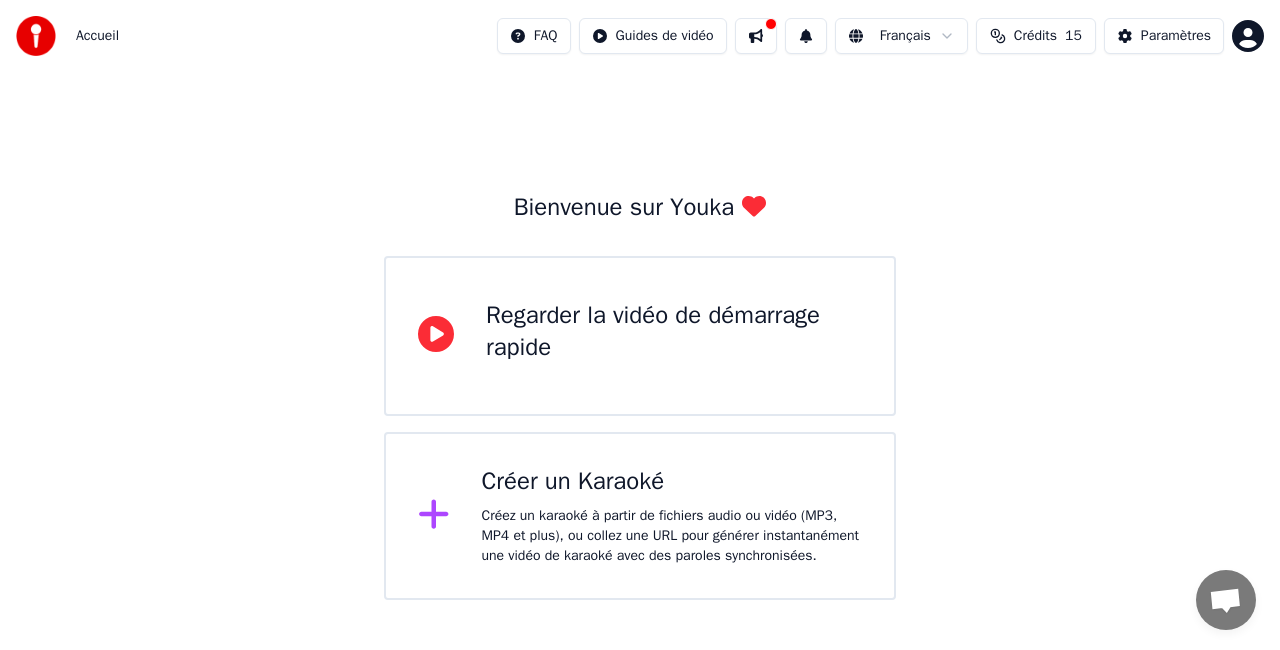 click on "Créez un karaoké à partir de fichiers audio ou vidéo (MP3, MP4 et plus), ou collez une URL pour générer instantanément une vidéo de karaoké avec des paroles synchronisées." at bounding box center (672, 536) 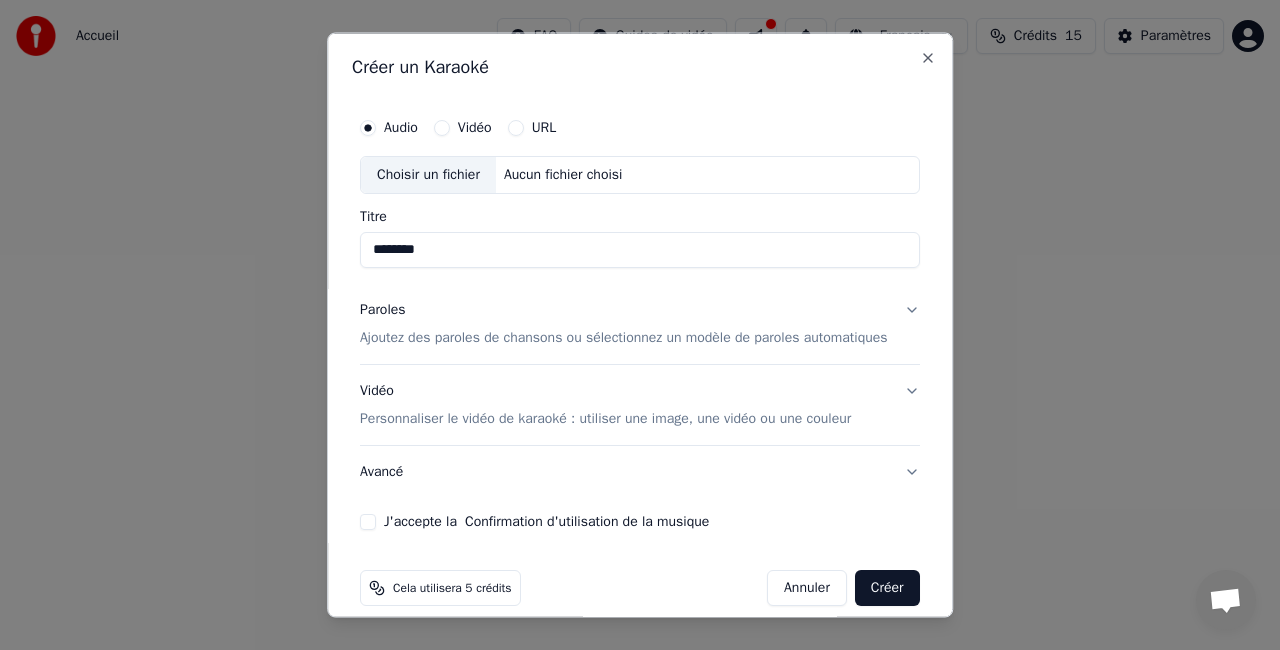 type on "********" 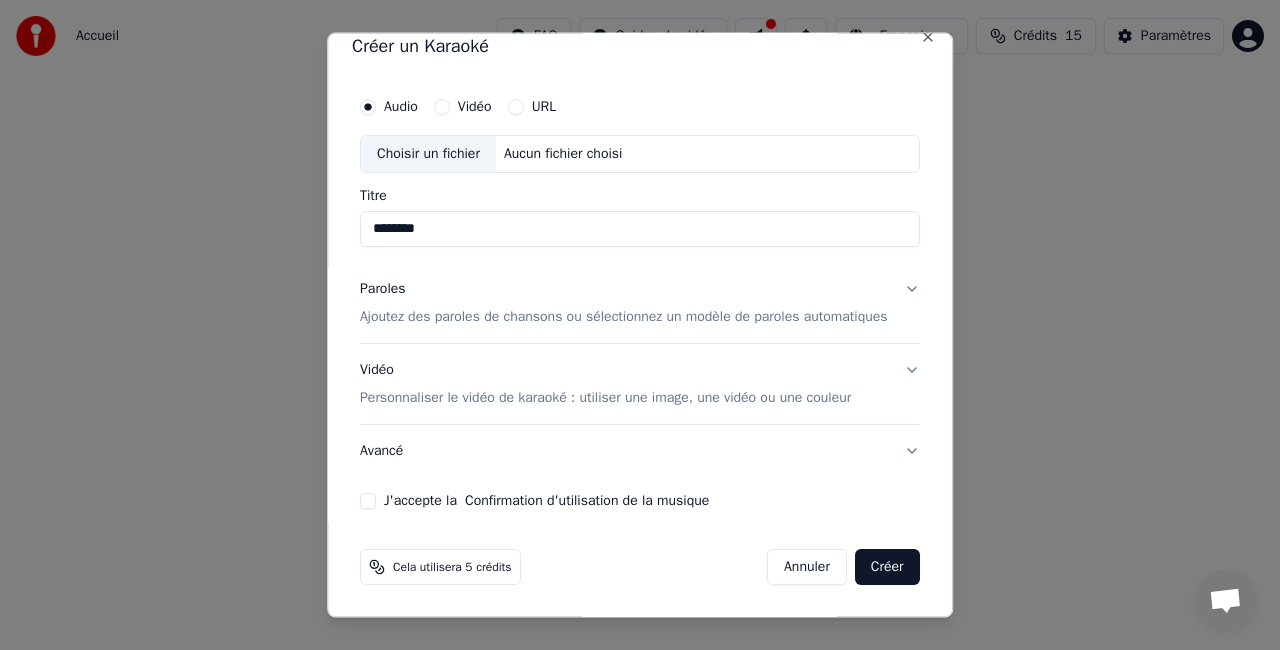 click on "Paroles Ajoutez des paroles de chansons ou sélectionnez un modèle de paroles automatiques" at bounding box center [640, 302] 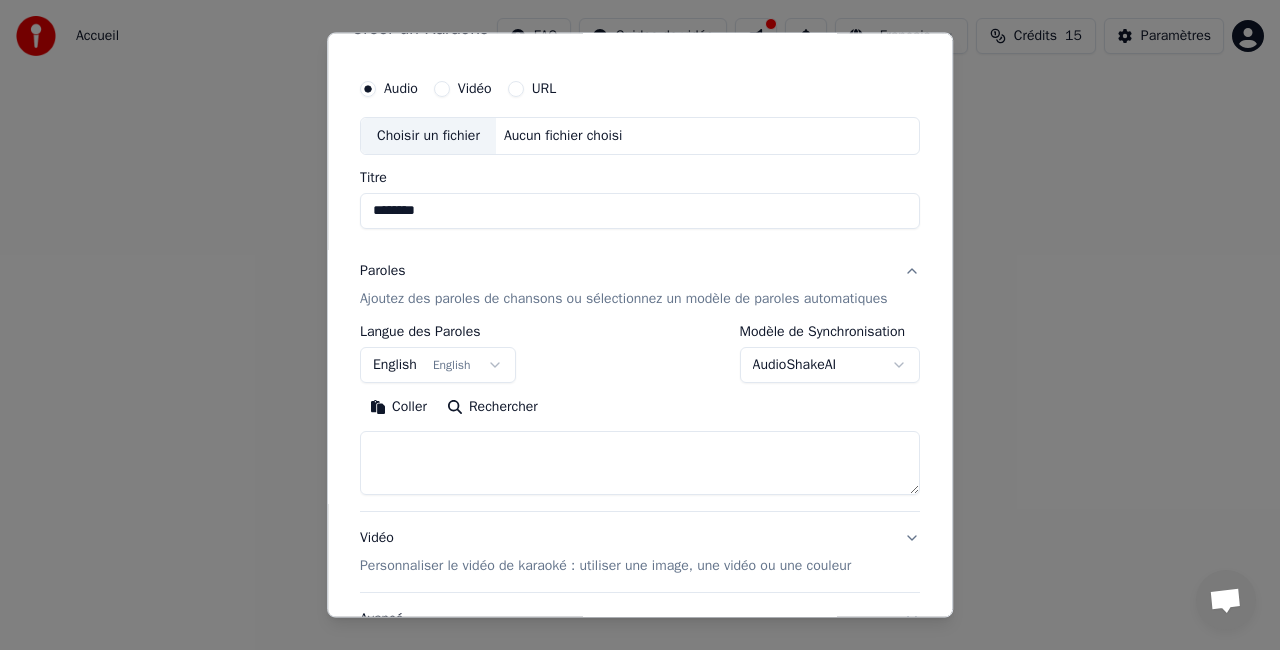 click at bounding box center (640, 463) 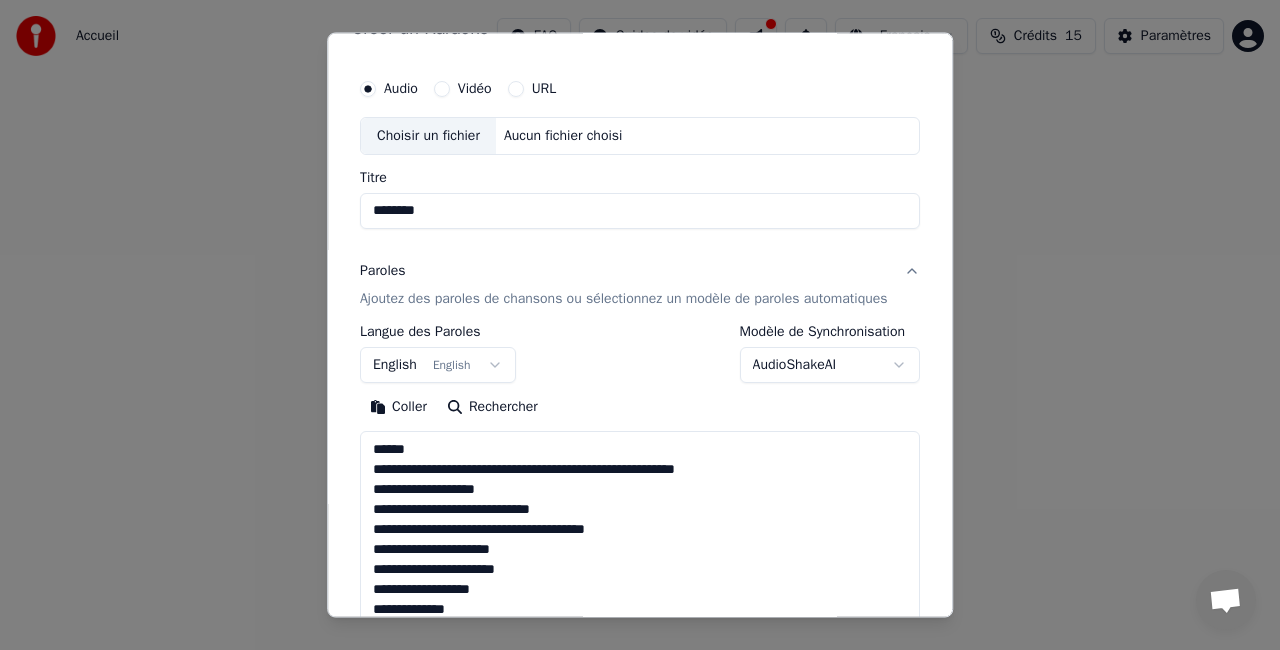 scroll, scrollTop: 1003, scrollLeft: 0, axis: vertical 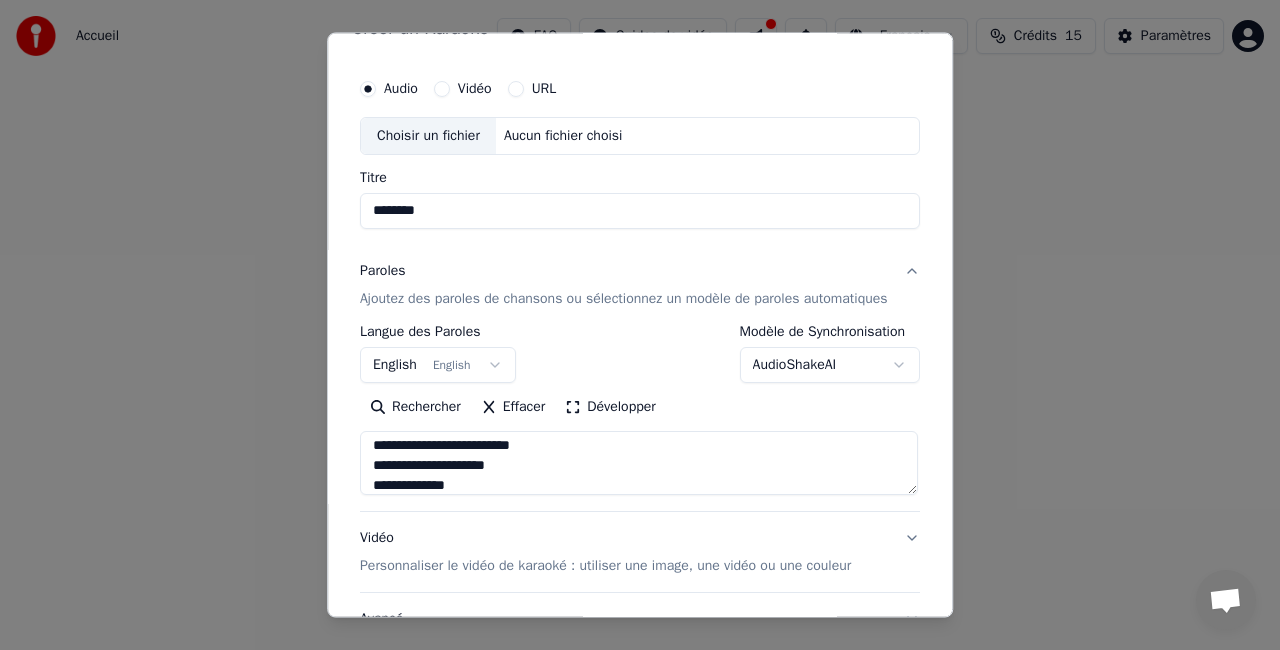 type on "**********" 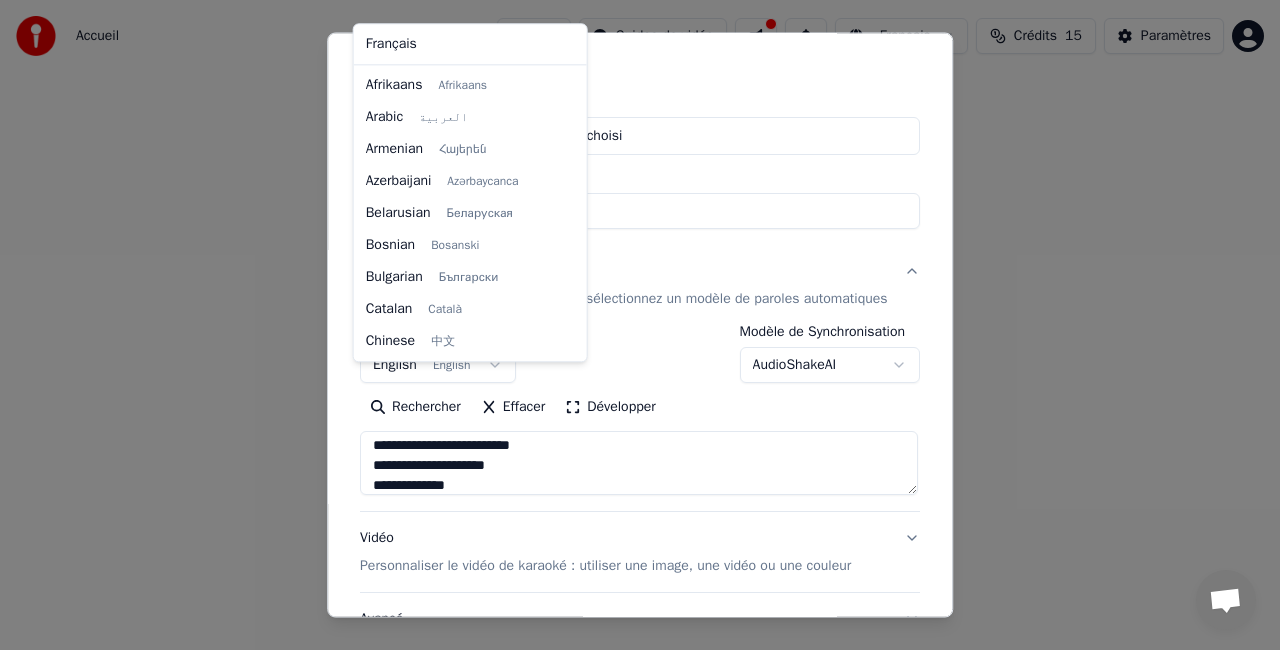 scroll, scrollTop: 160, scrollLeft: 0, axis: vertical 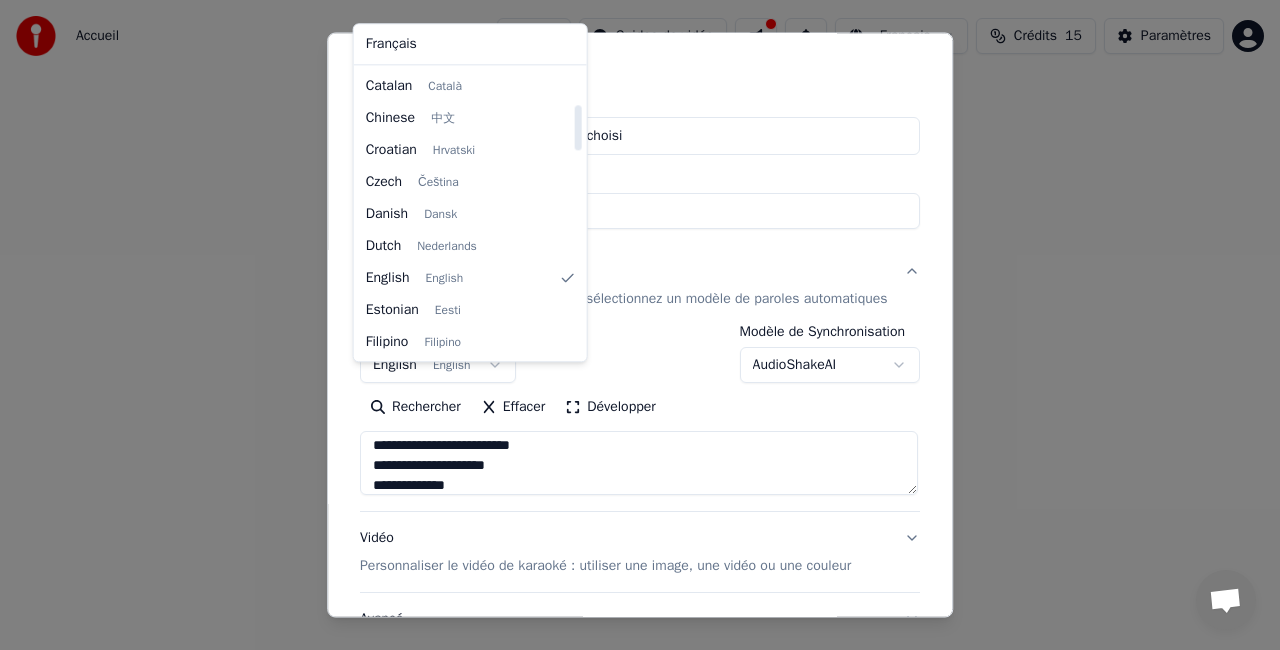 drag, startPoint x: 575, startPoint y: 135, endPoint x: 571, endPoint y: 145, distance: 10.770329 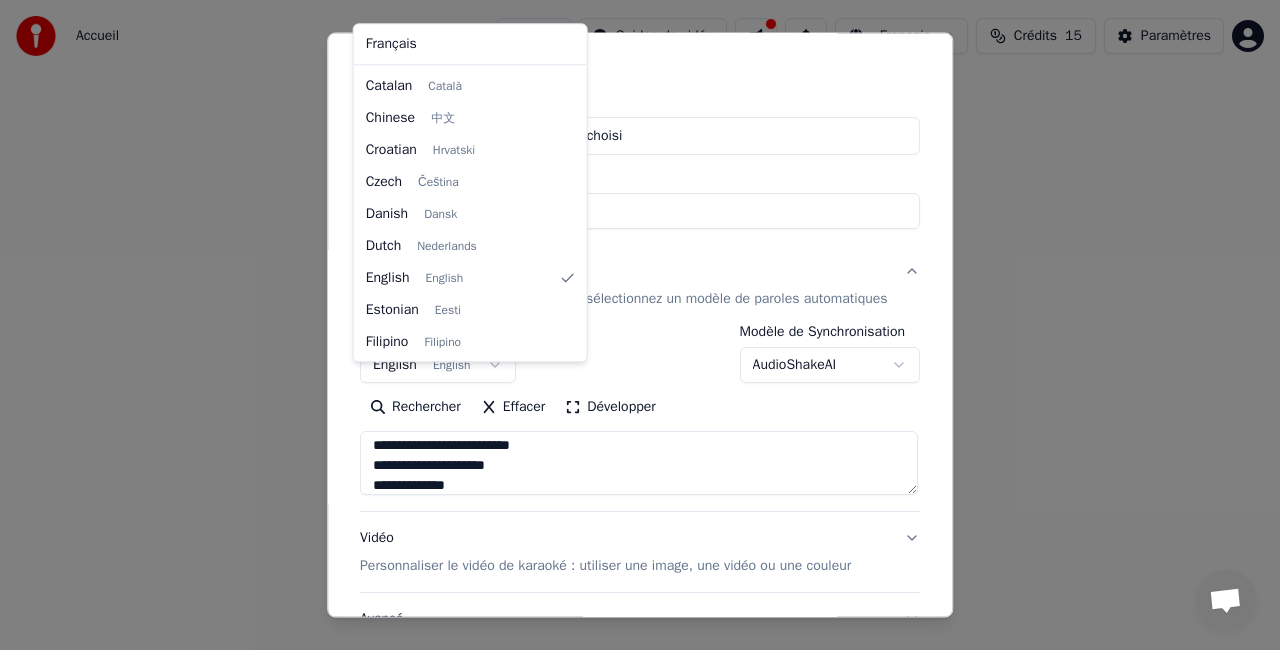 click on "**********" at bounding box center [640, 300] 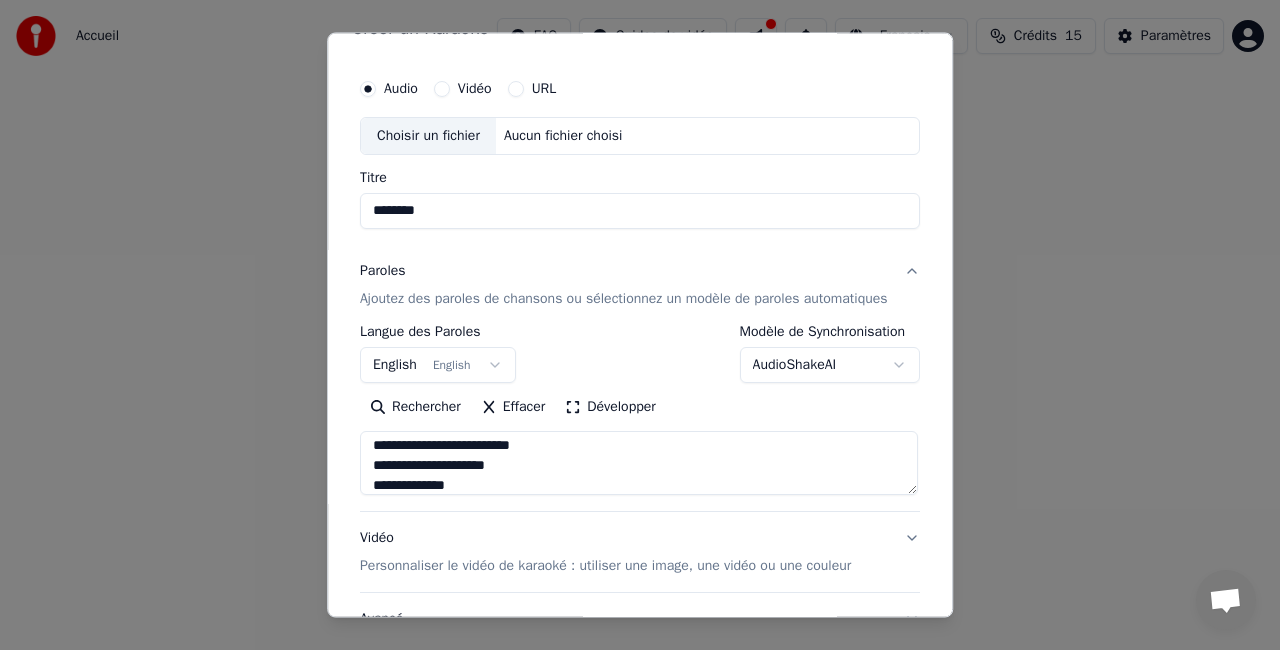 click on "English English" at bounding box center [438, 365] 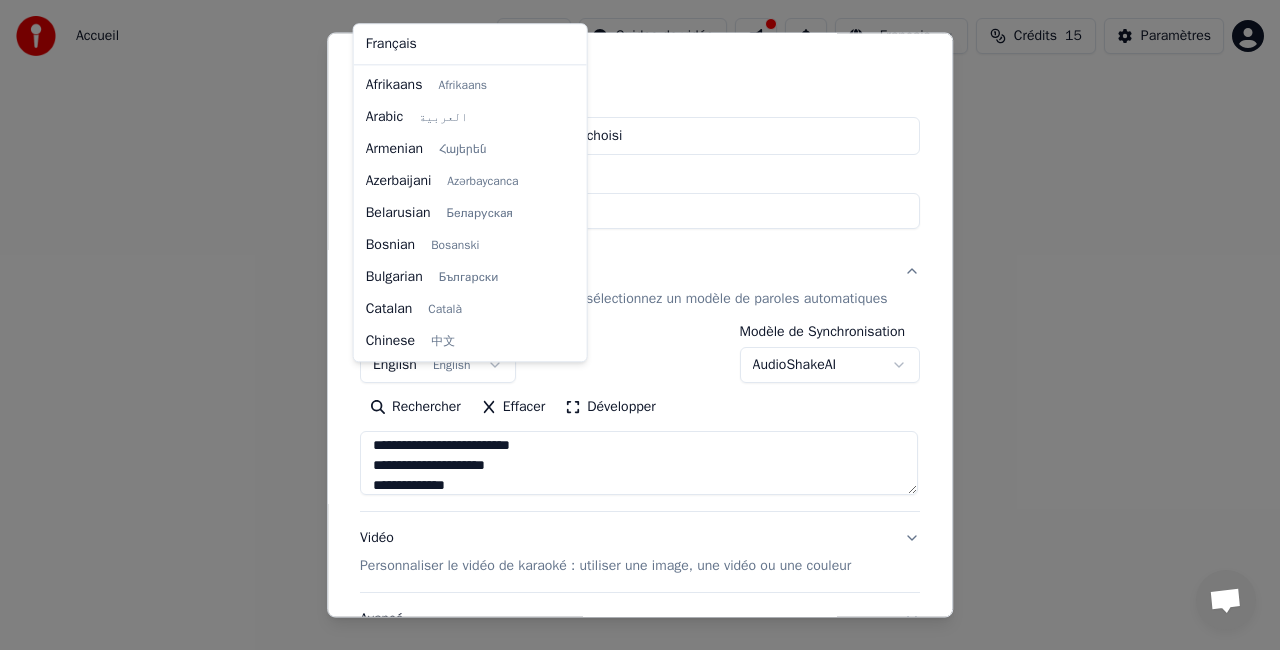 scroll, scrollTop: 160, scrollLeft: 0, axis: vertical 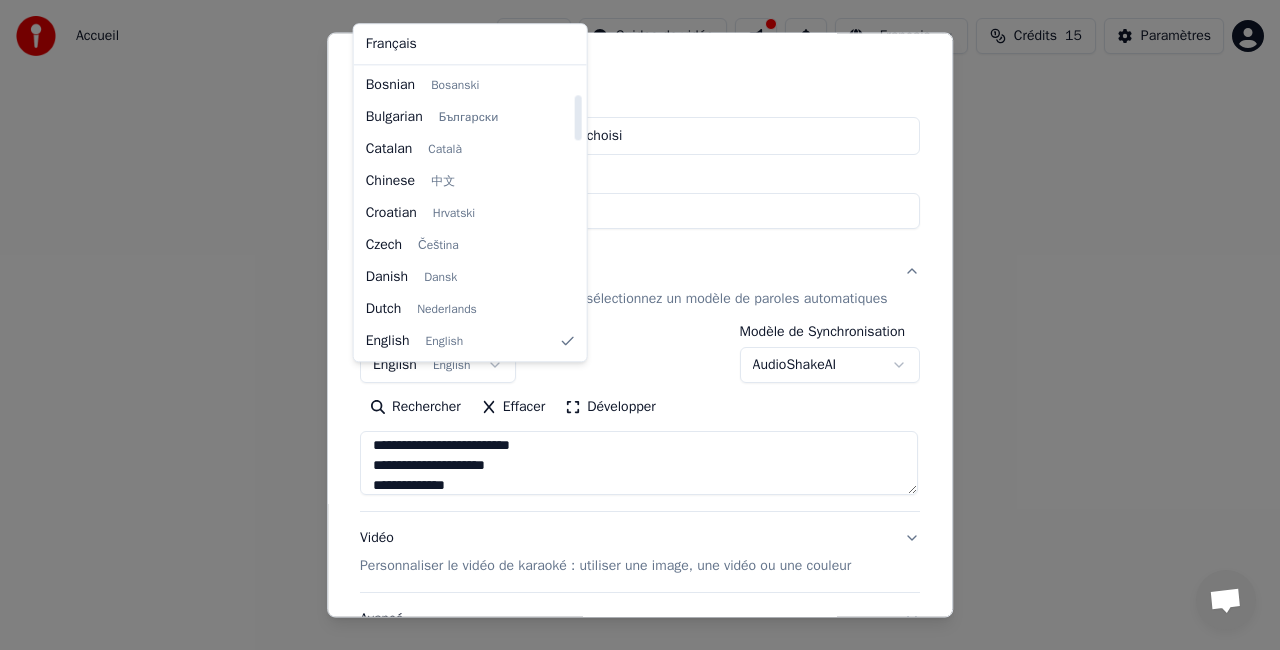 select on "**" 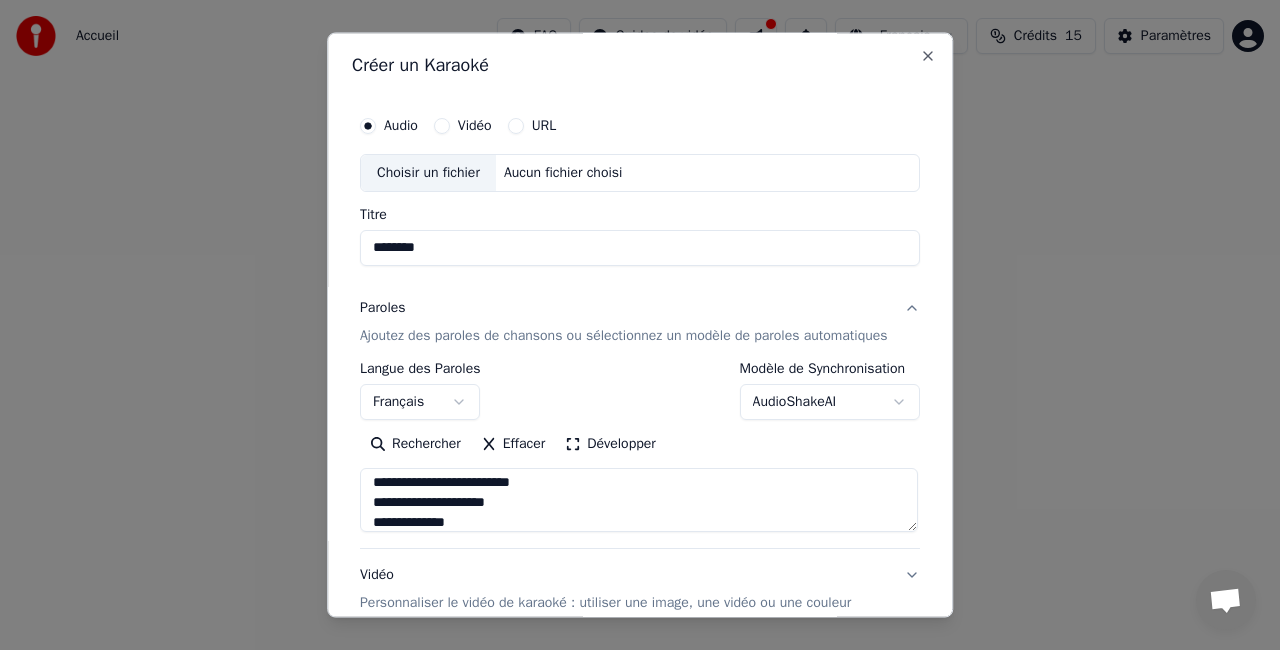 scroll, scrollTop: 0, scrollLeft: 0, axis: both 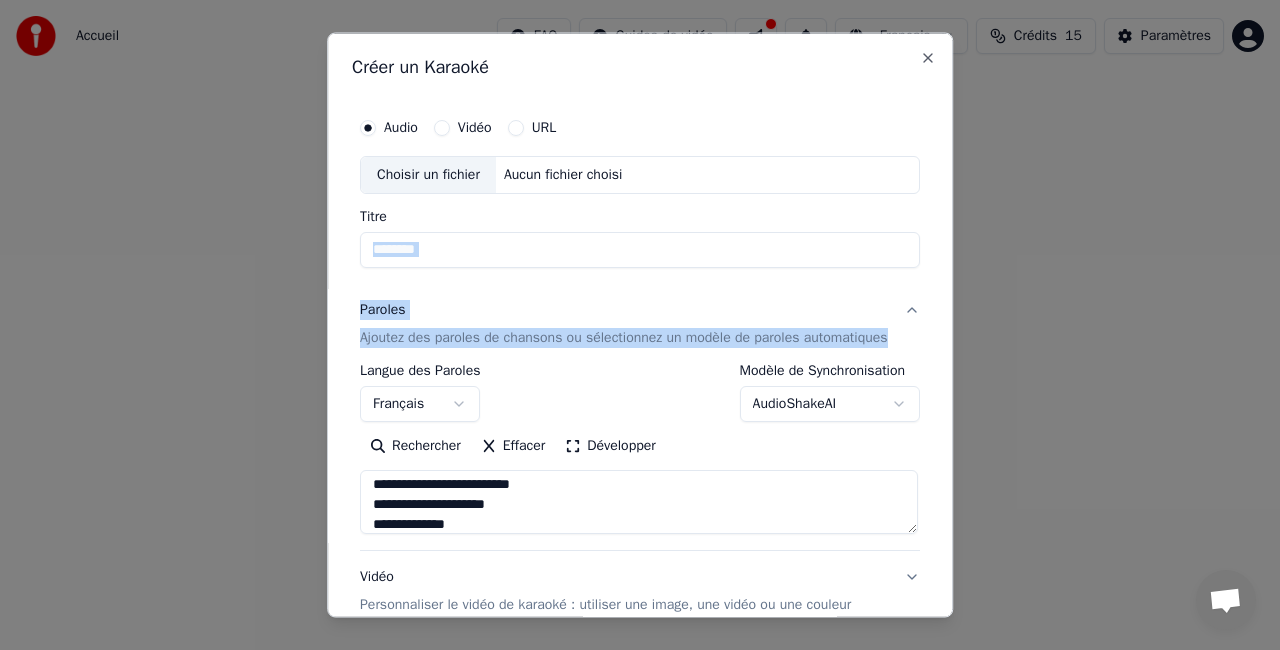 drag, startPoint x: 937, startPoint y: 259, endPoint x: 953, endPoint y: 382, distance: 124.036285 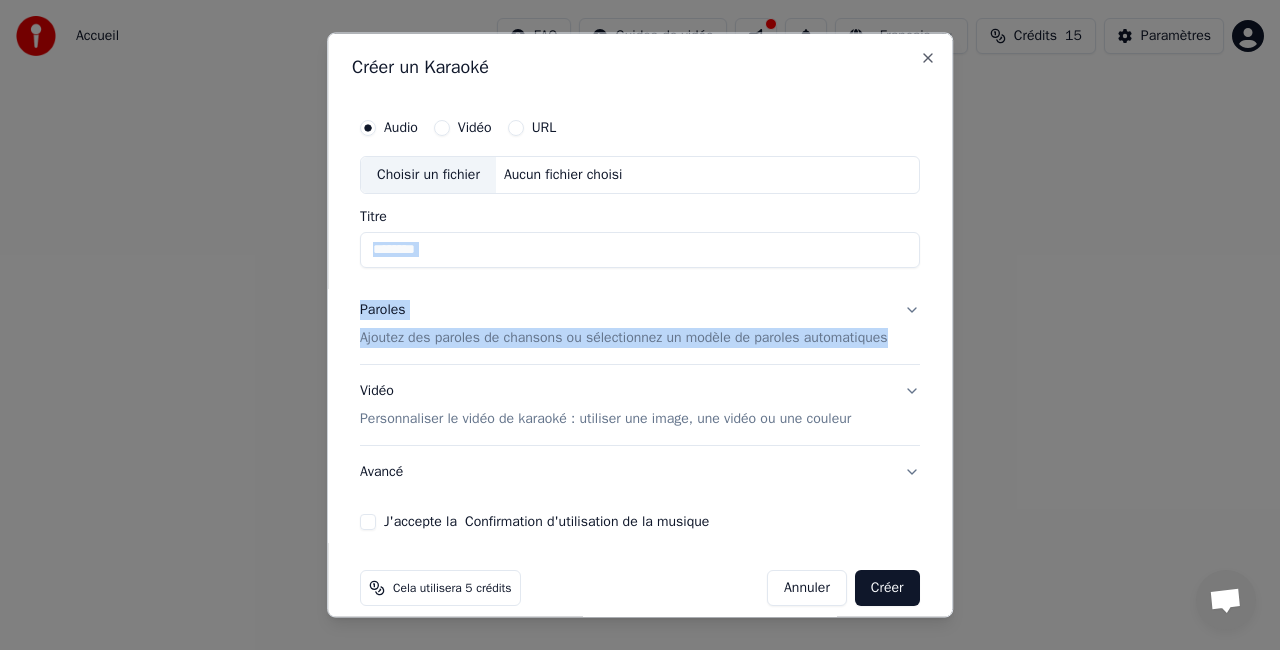 click on "Paroles Ajoutez des paroles de chansons ou sélectionnez un modèle de paroles automatiques" at bounding box center [640, 323] 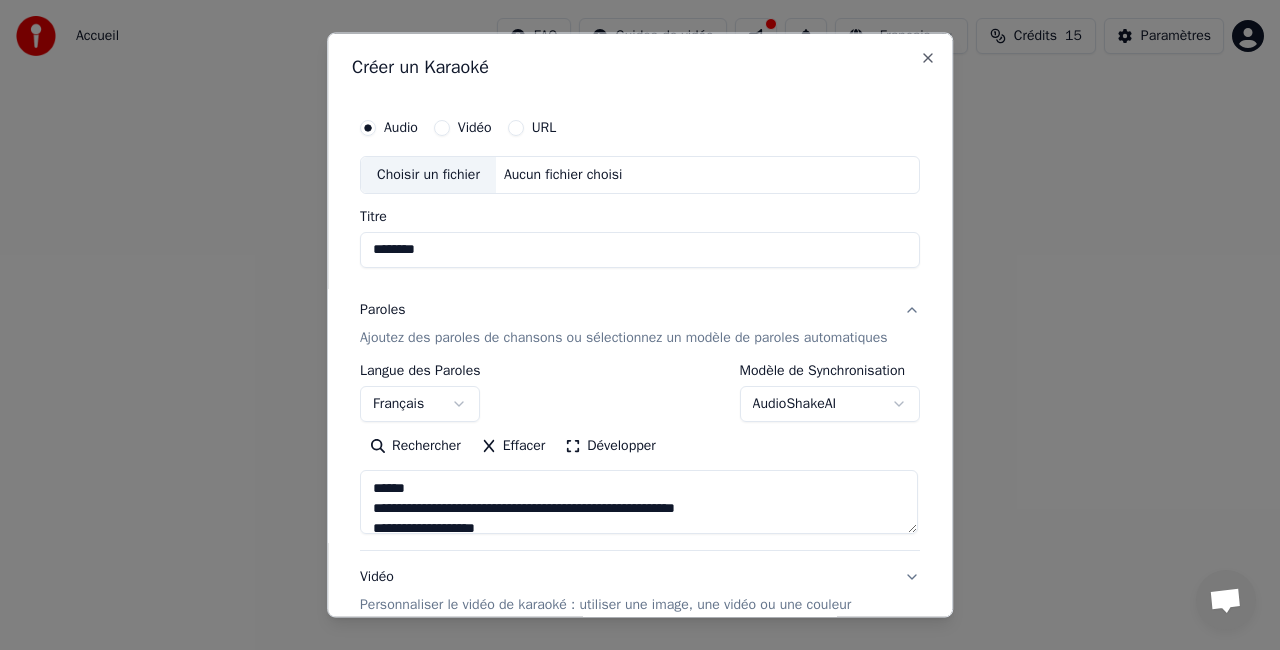 click on "Aucun fichier choisi" at bounding box center (563, 175) 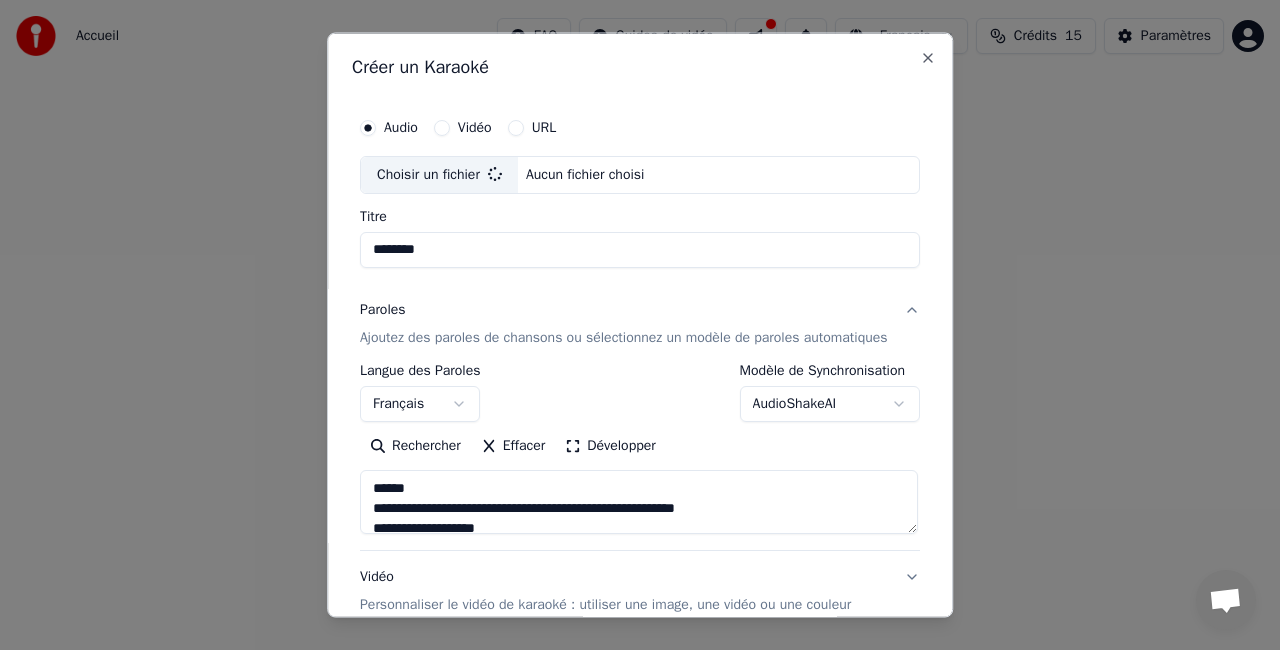 scroll, scrollTop: 224, scrollLeft: 0, axis: vertical 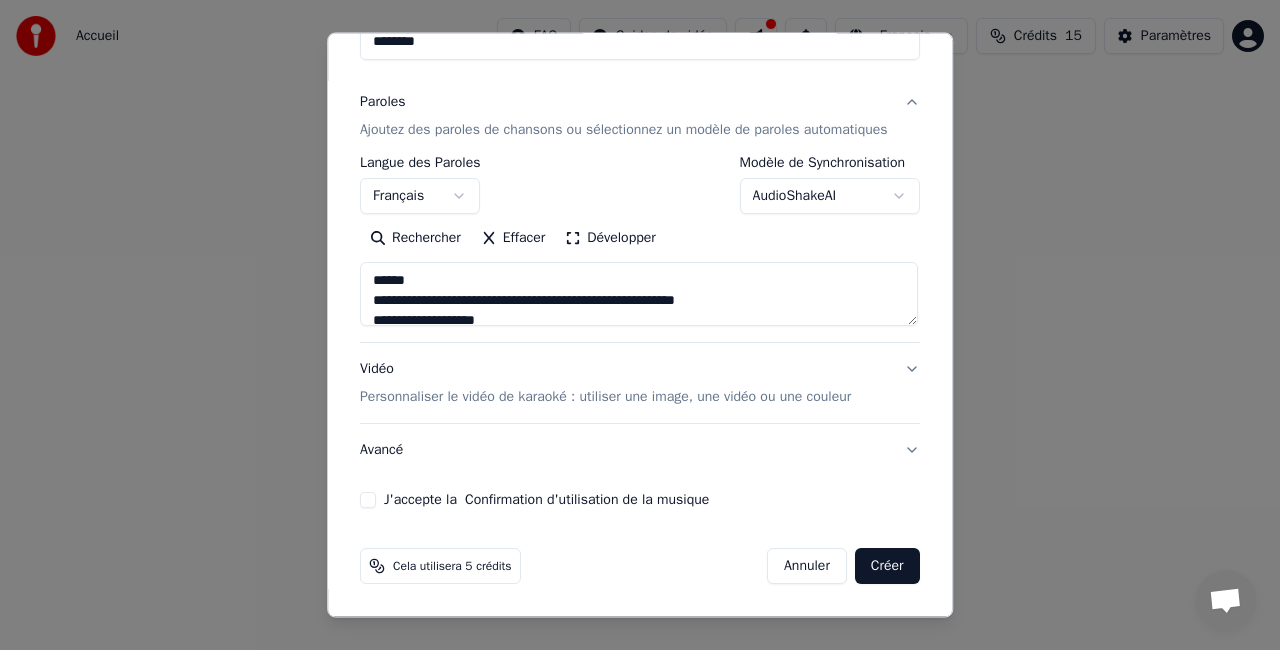 type on "**********" 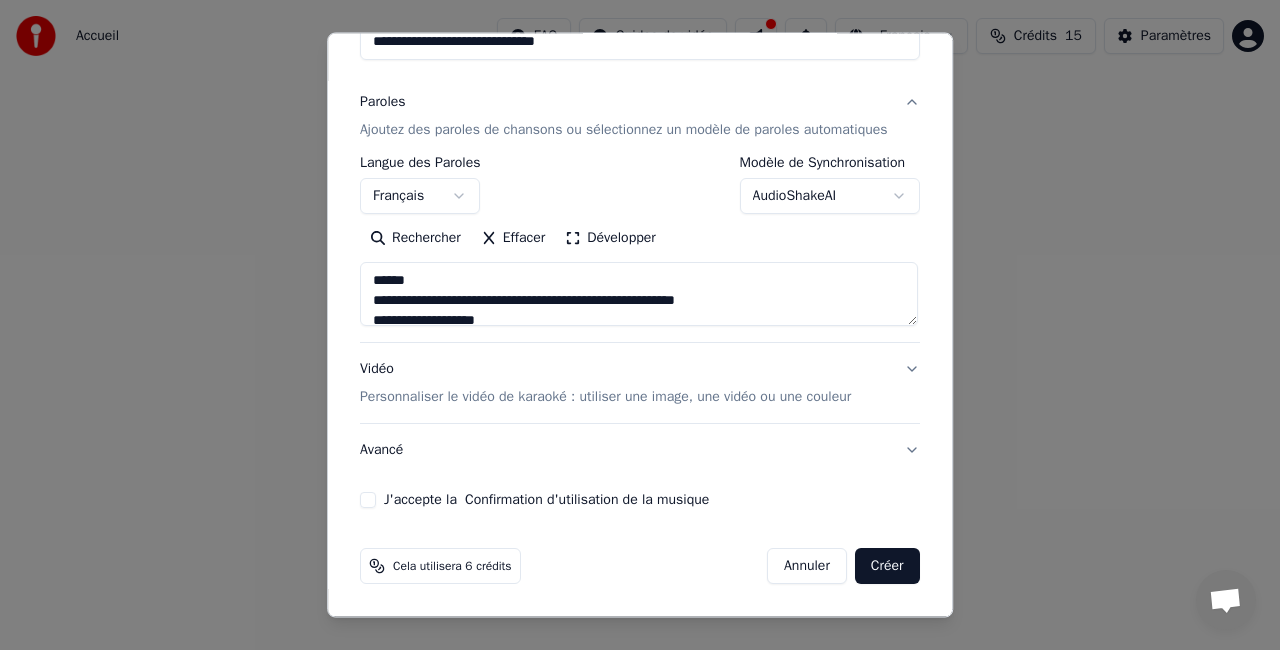 click on "J'accepte la   Confirmation d'utilisation de la musique" at bounding box center [368, 500] 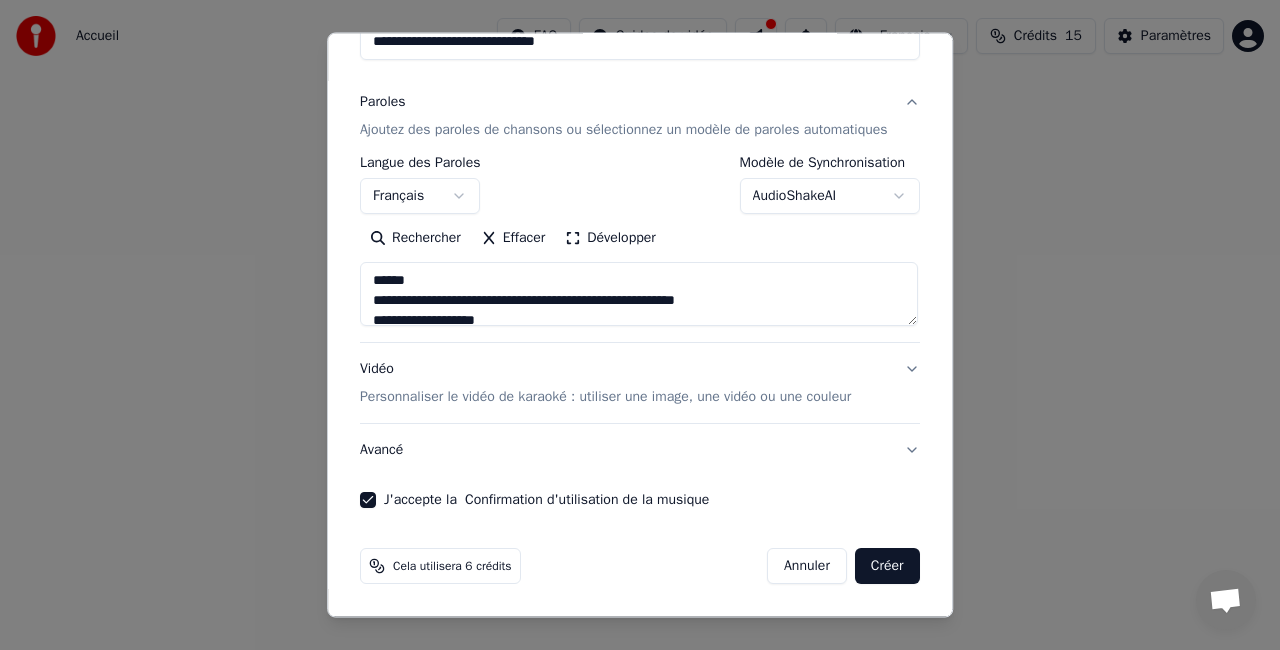 click on "Personnaliser le vidéo de karaoké : utiliser une image, une vidéo ou une couleur" at bounding box center [605, 397] 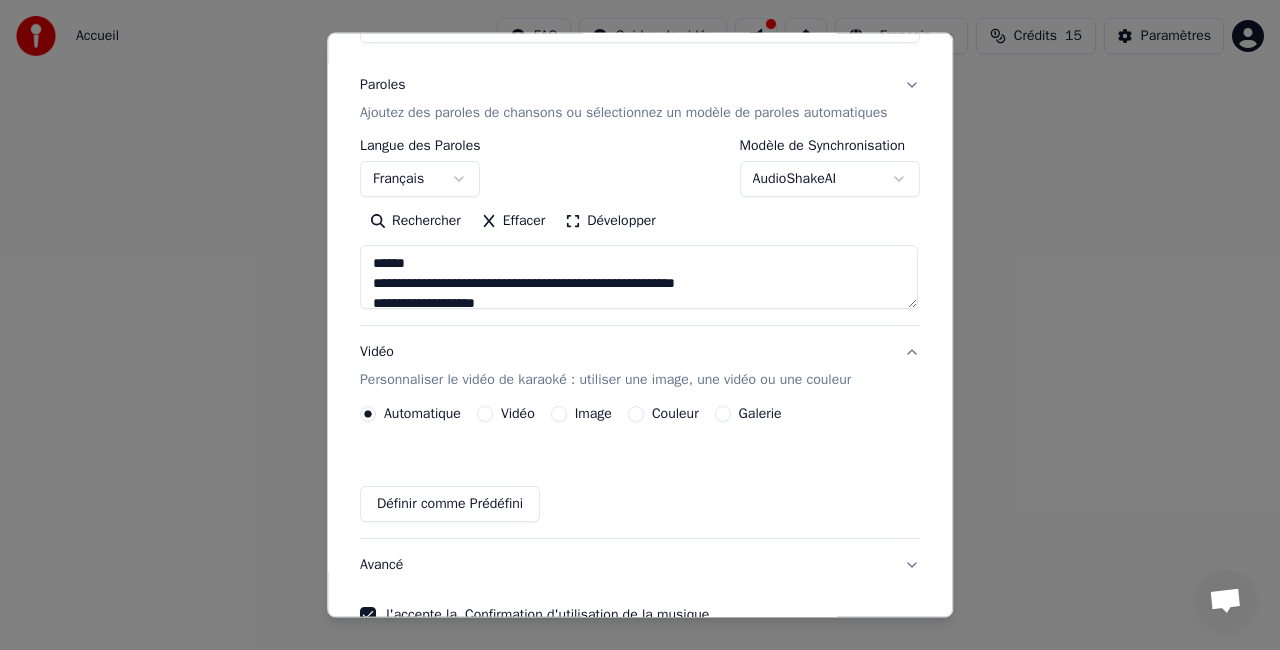 scroll, scrollTop: 170, scrollLeft: 0, axis: vertical 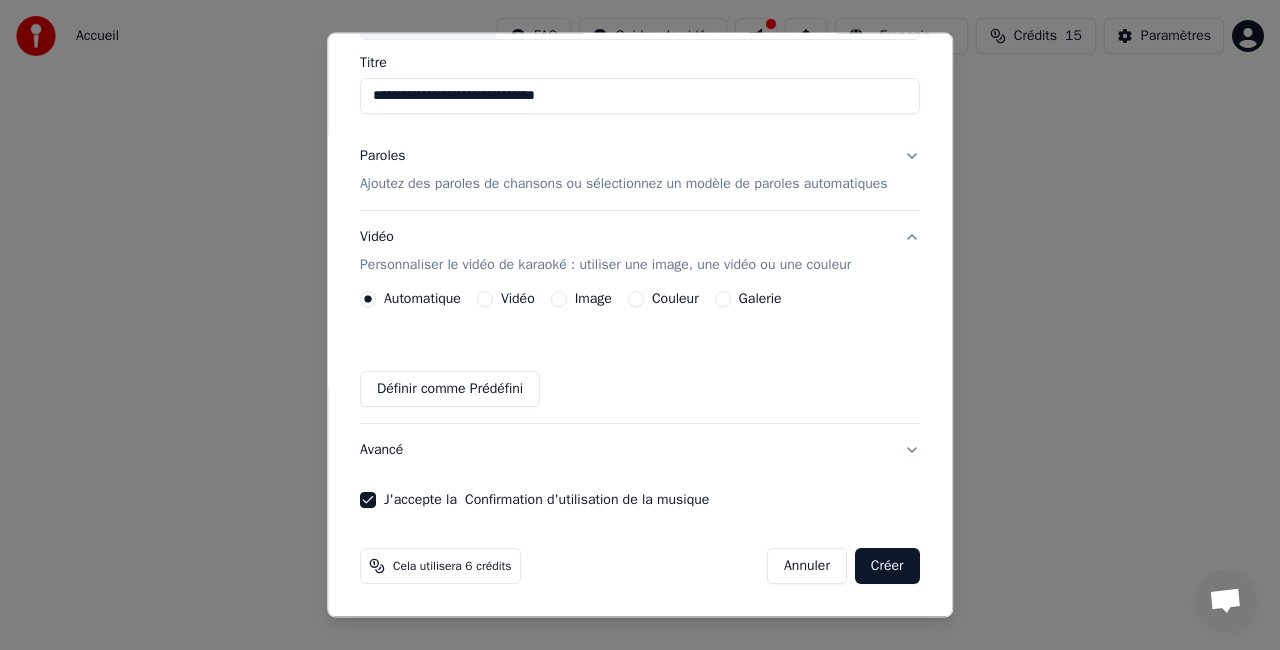click on "Image" at bounding box center (581, 299) 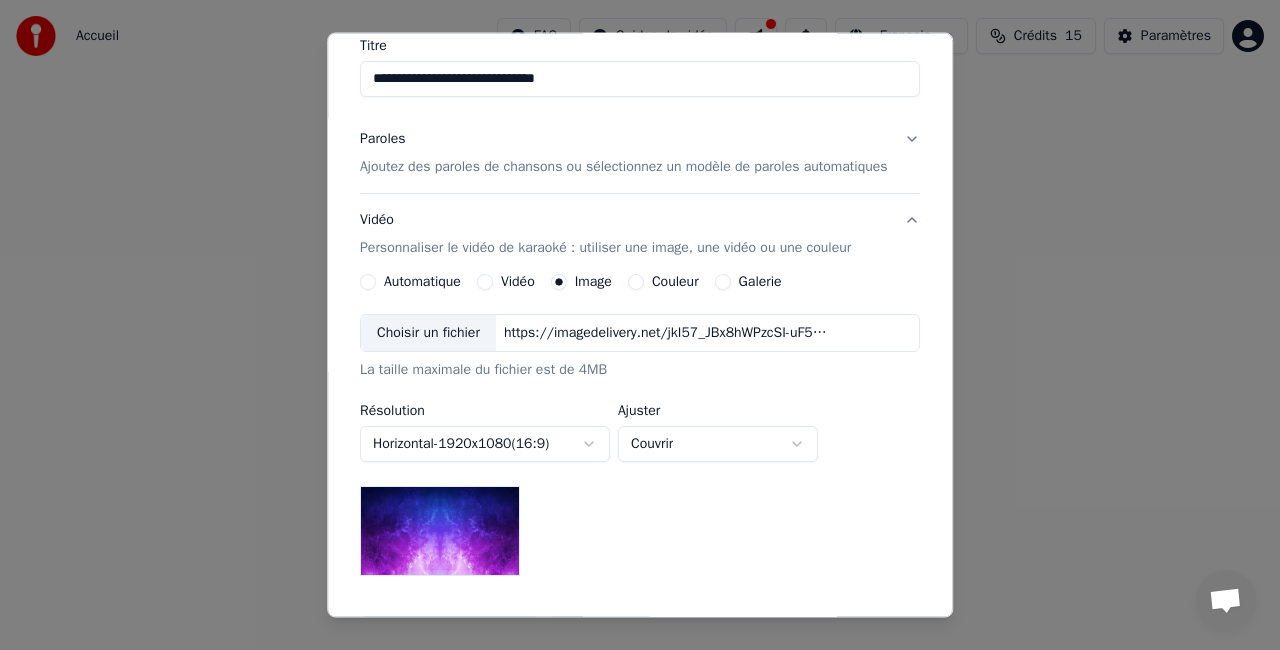 click on "https://imagedelivery.net/jkI57_JBx8hWPzcSI-uF5w/c7639807-3f76-4ea5-9112-66e75e03d200/16x9" at bounding box center [666, 333] 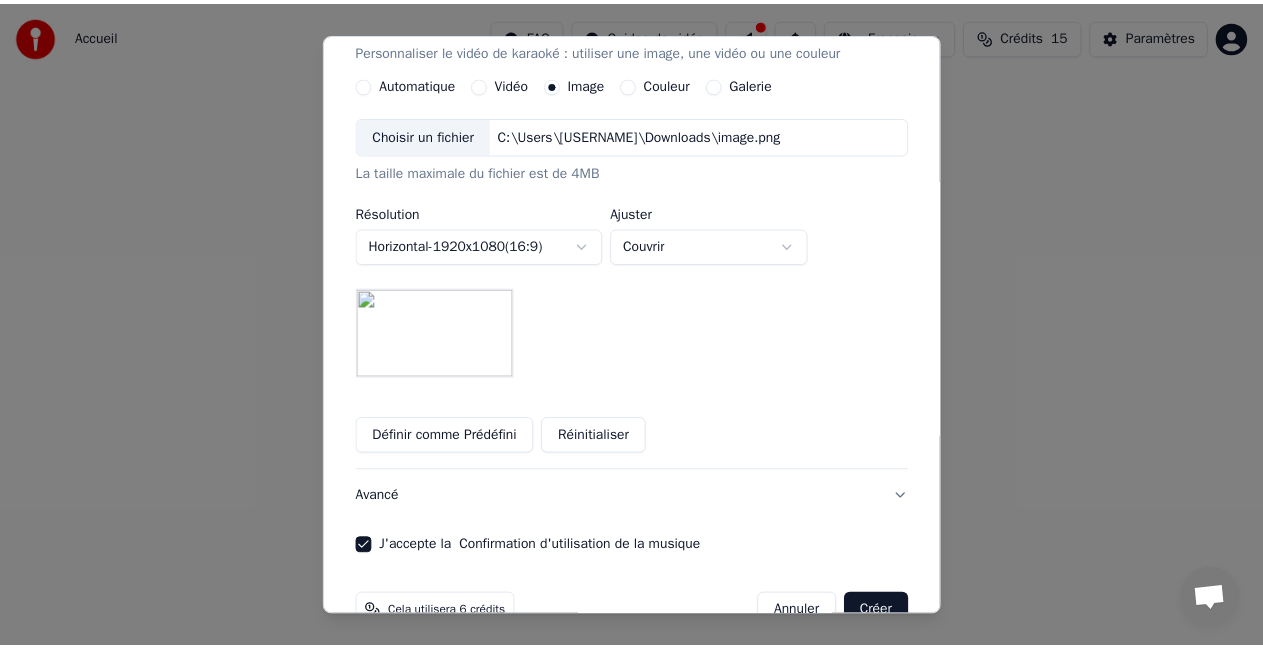 scroll, scrollTop: 432, scrollLeft: 0, axis: vertical 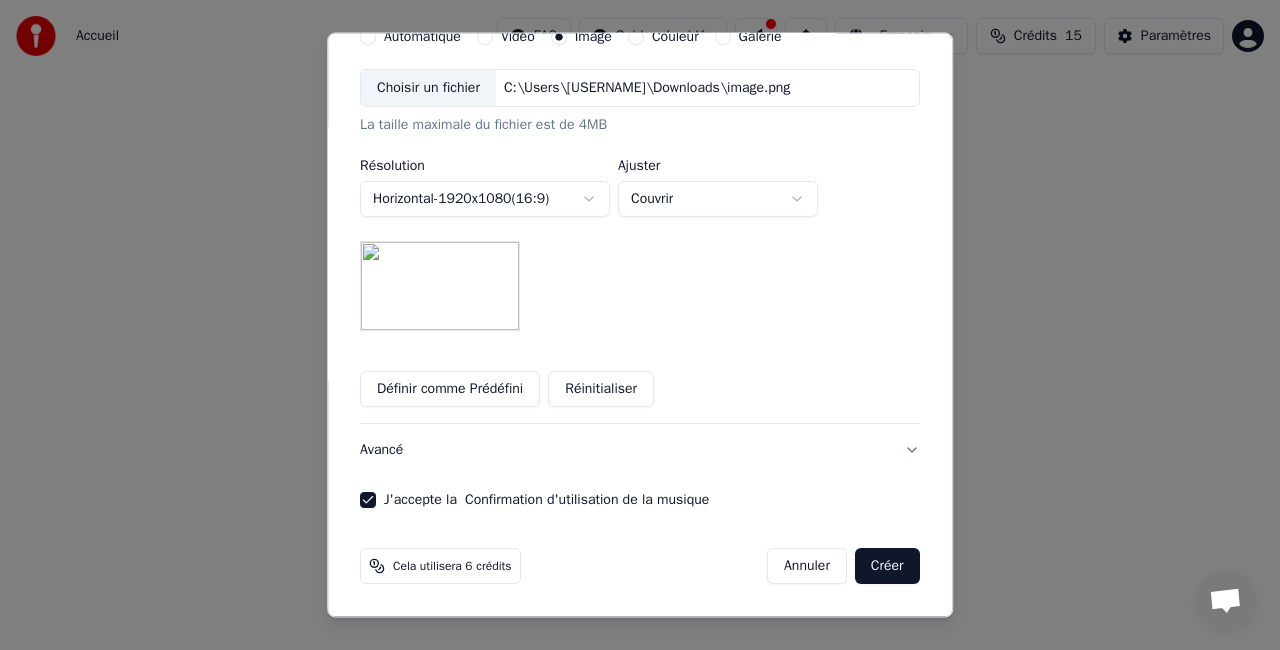 click on "Créer" at bounding box center [887, 566] 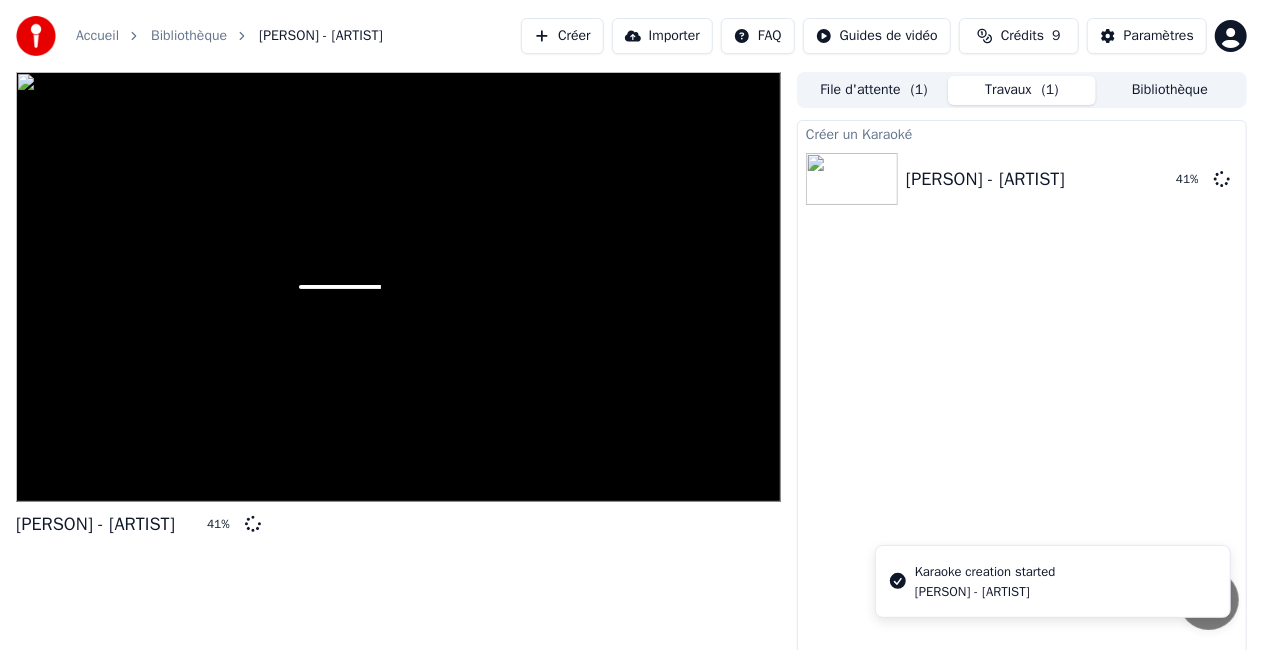 click on "Karaoke creation started [PERSON] - [ARTIST]" at bounding box center [1053, 581] 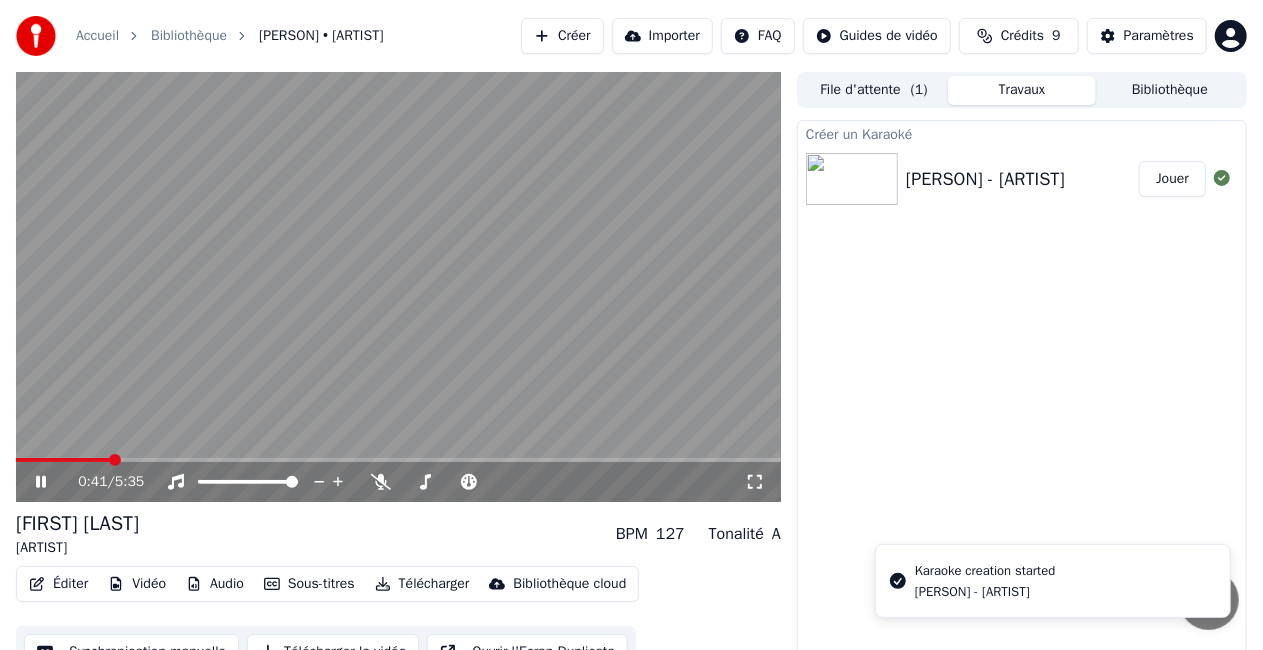 click 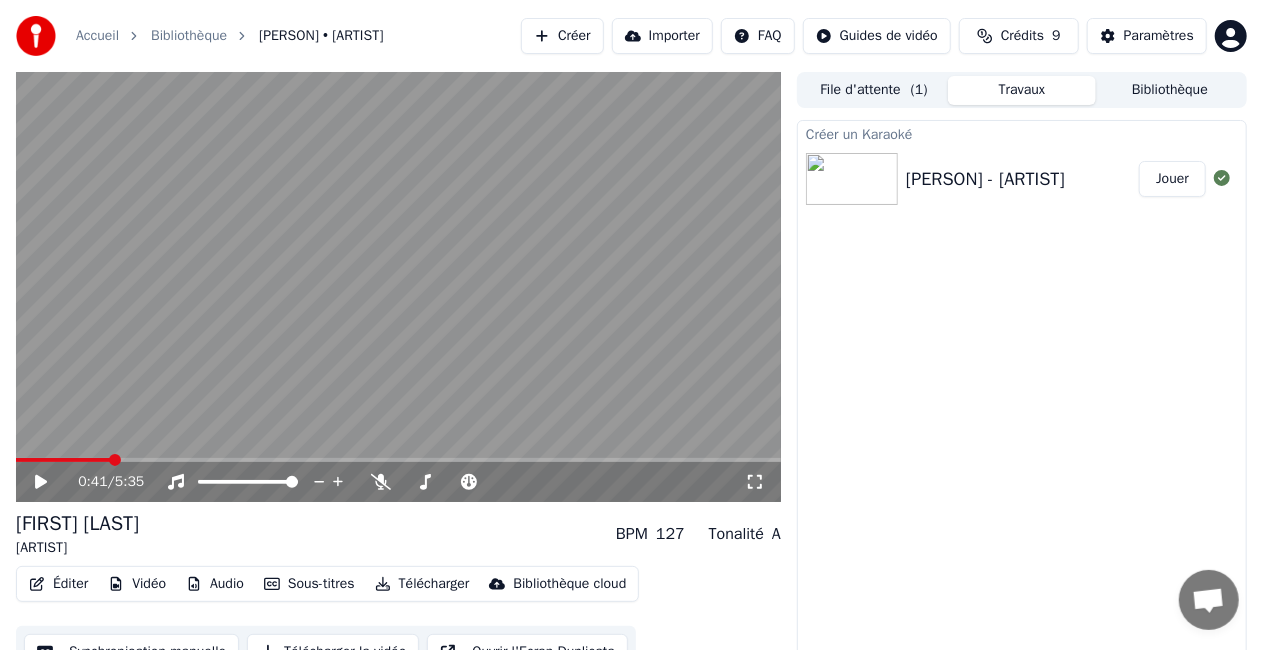 click on "Éditer" at bounding box center (58, 584) 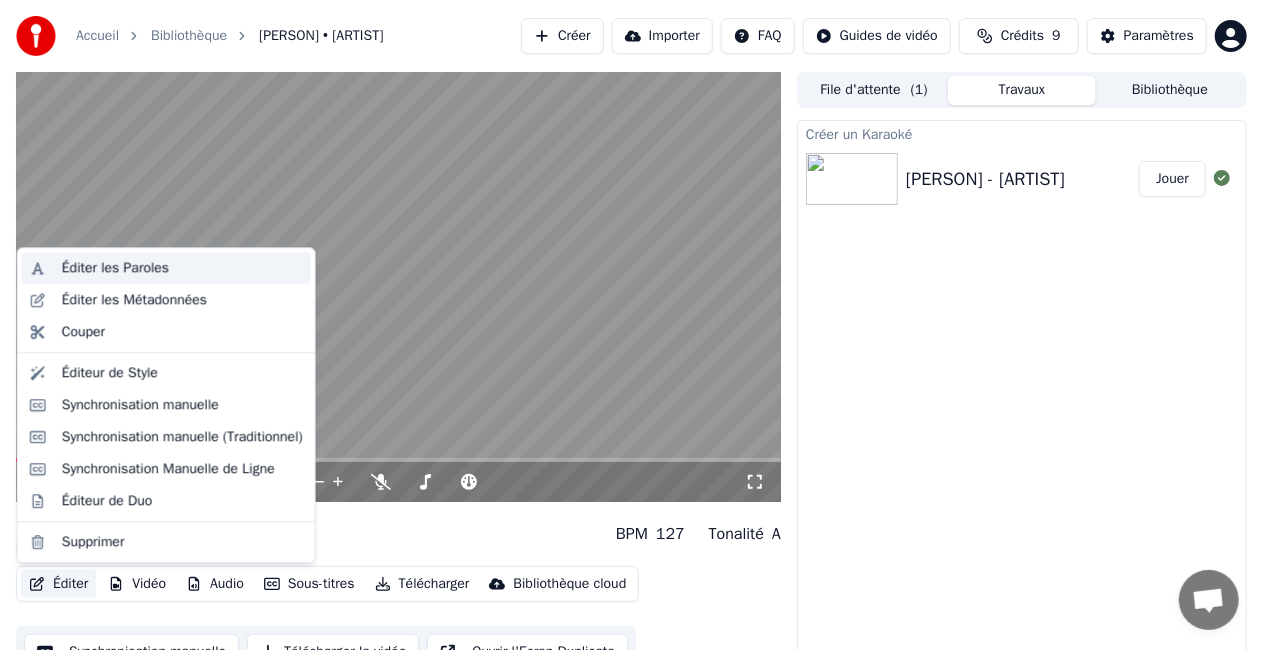 click on "Éditer les Paroles" at bounding box center [115, 268] 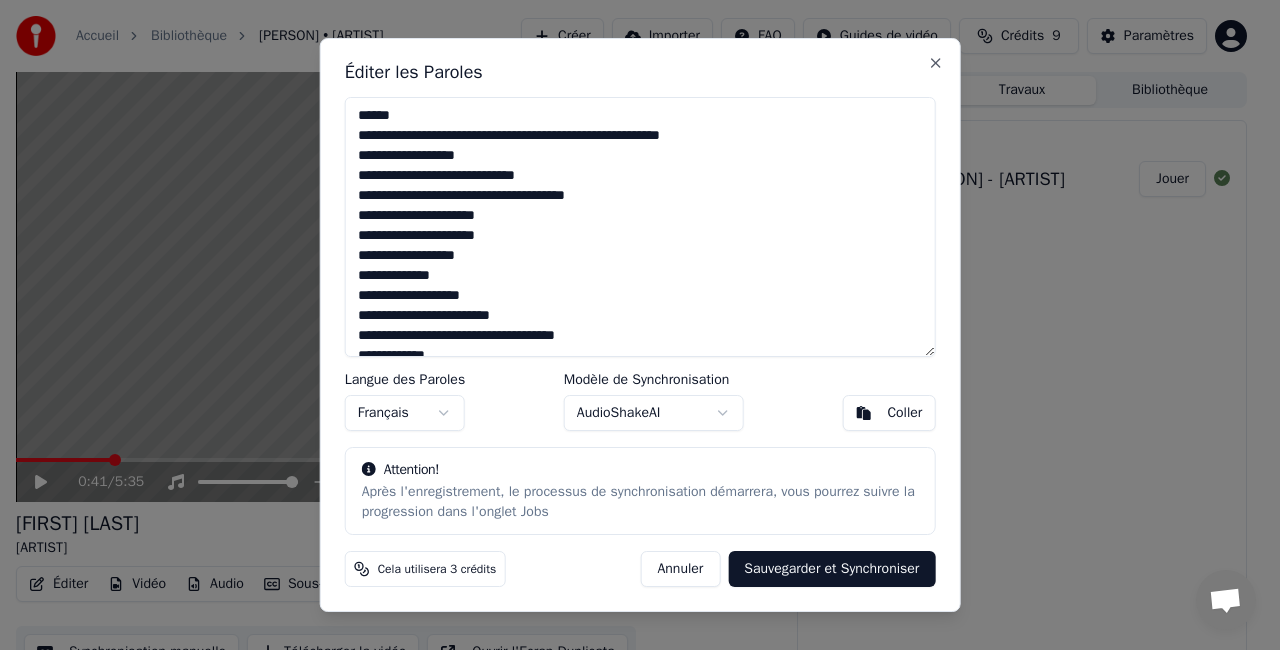 drag, startPoint x: 733, startPoint y: 136, endPoint x: 347, endPoint y: 110, distance: 386.87466 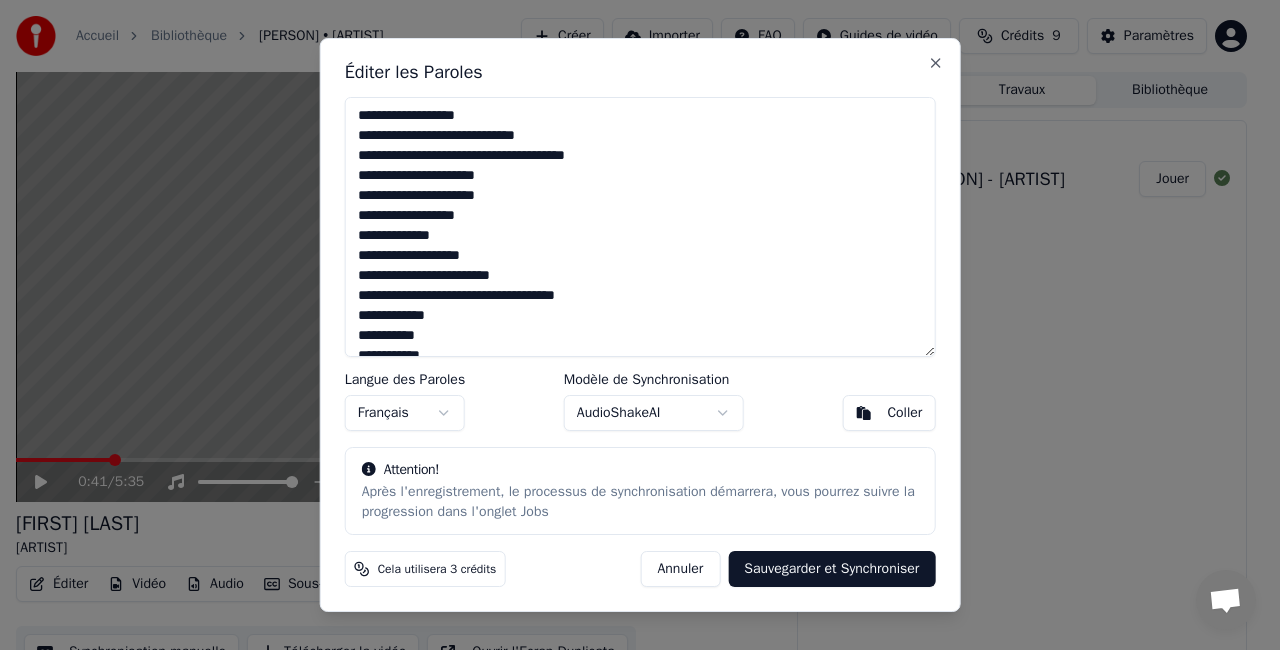 type on "**********" 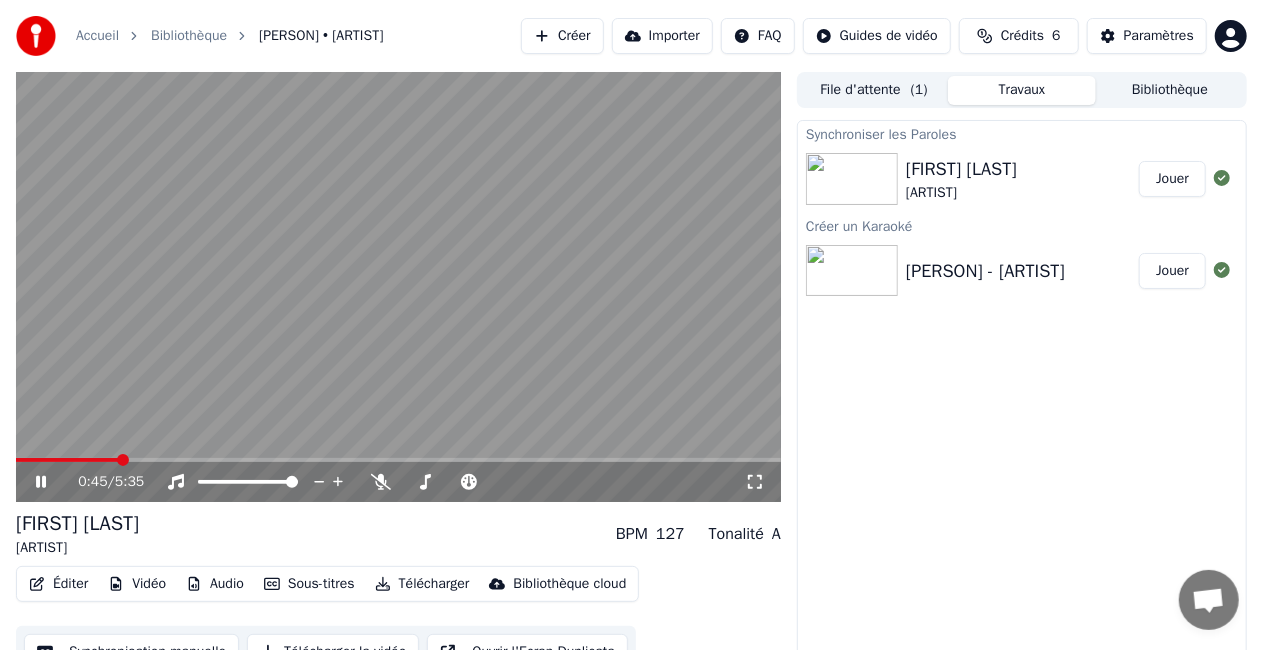 click 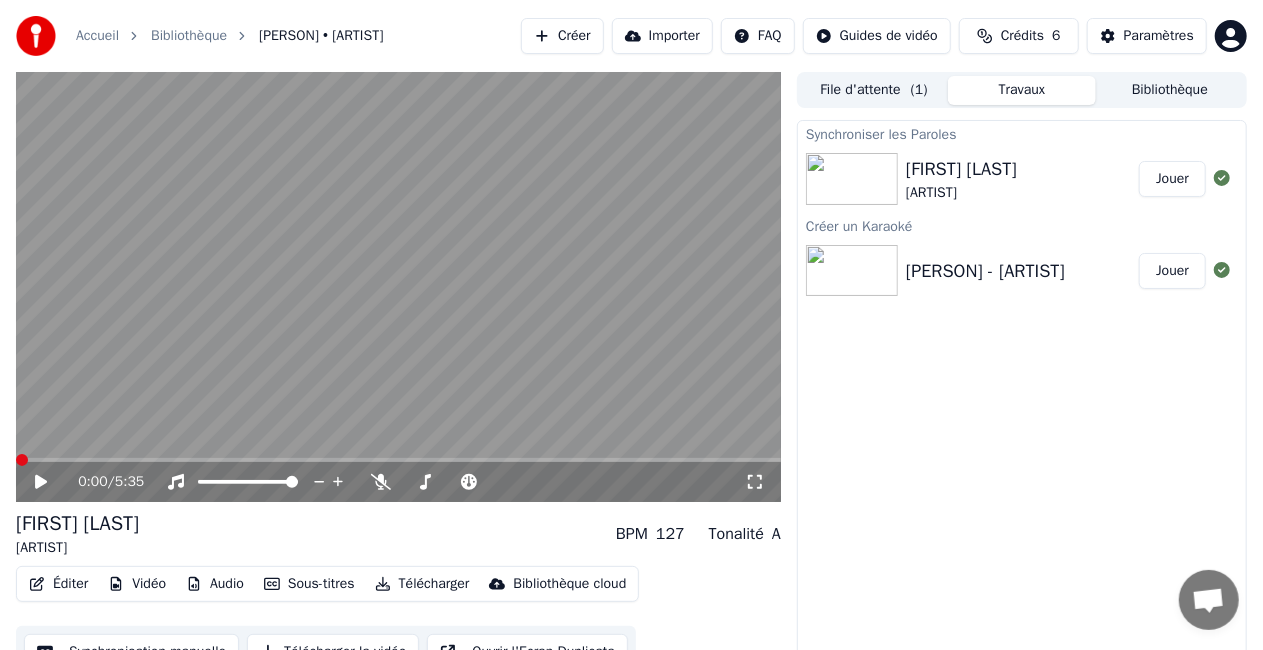 click at bounding box center (22, 460) 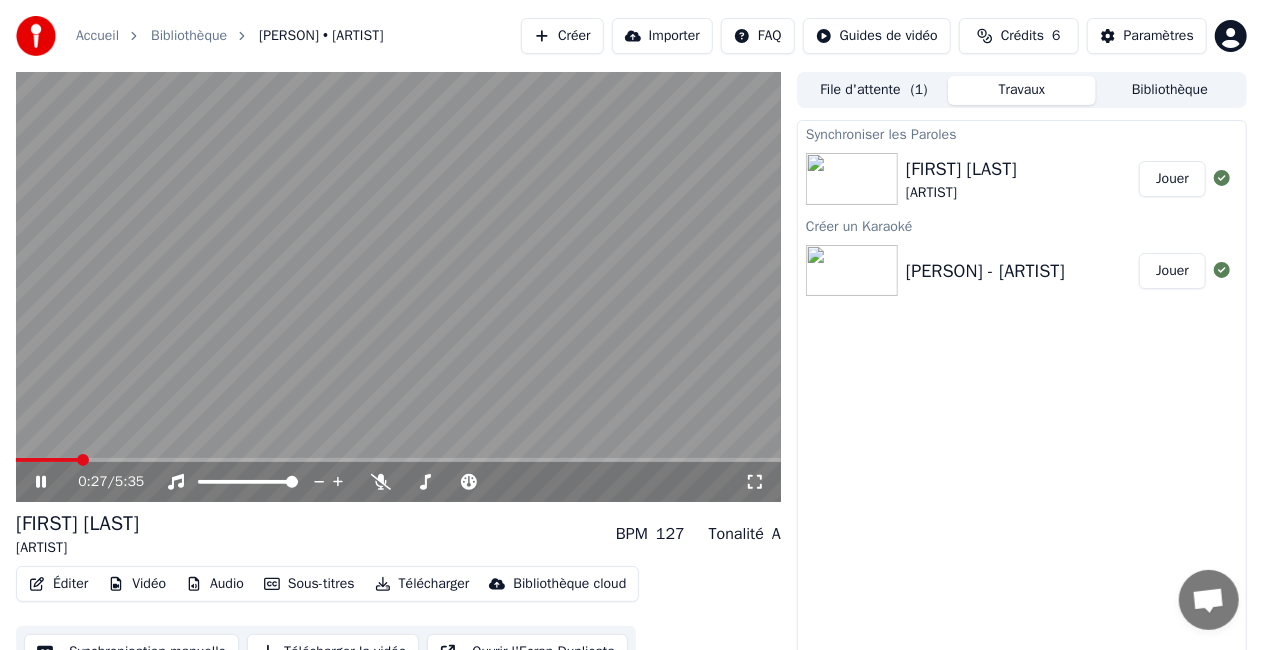 click 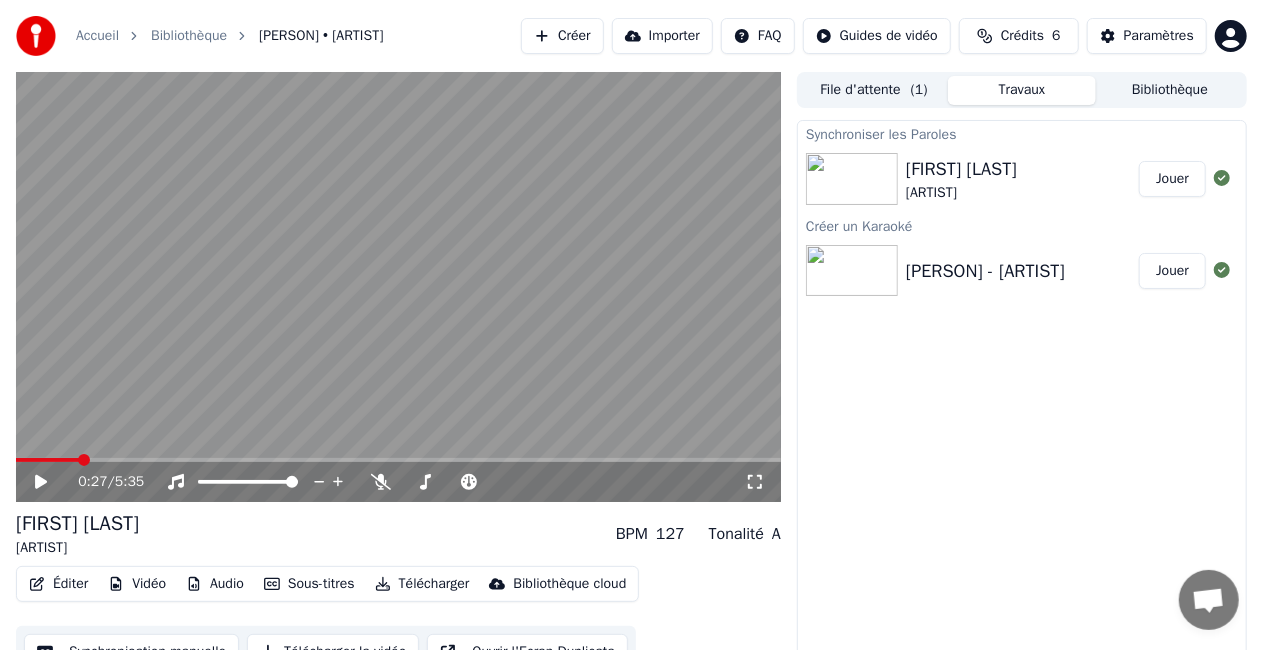 click on "0:27  /  5:35" at bounding box center [398, 482] 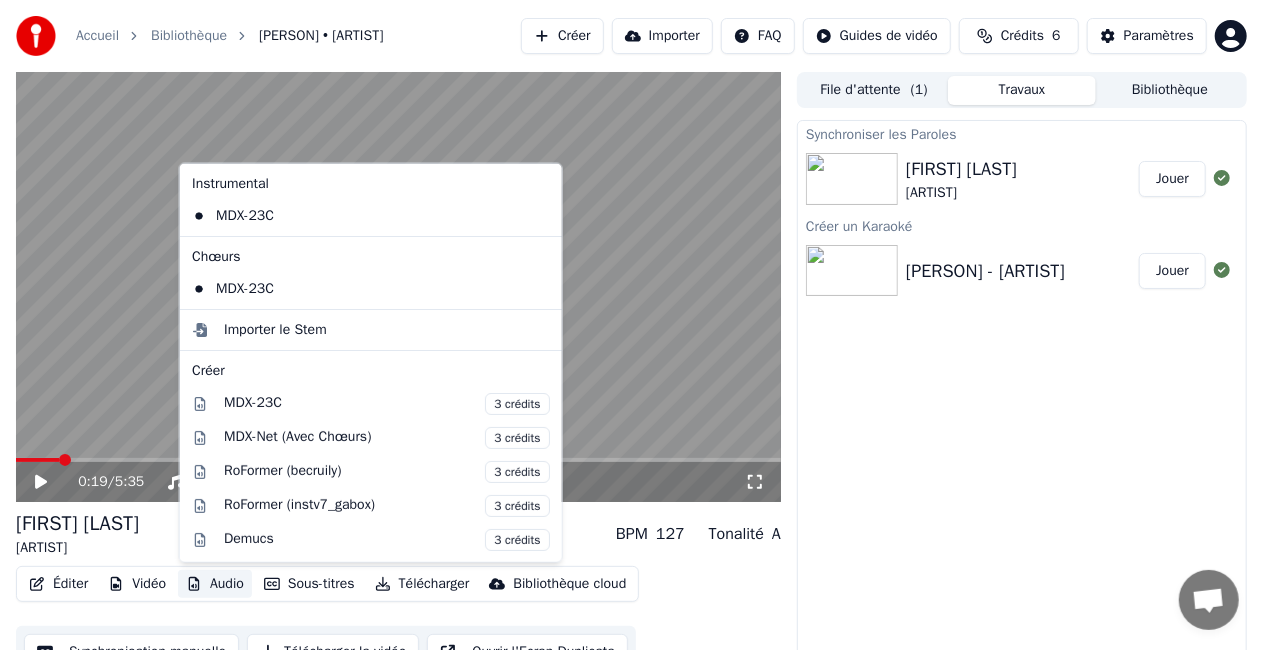 click on "Audio" at bounding box center (215, 584) 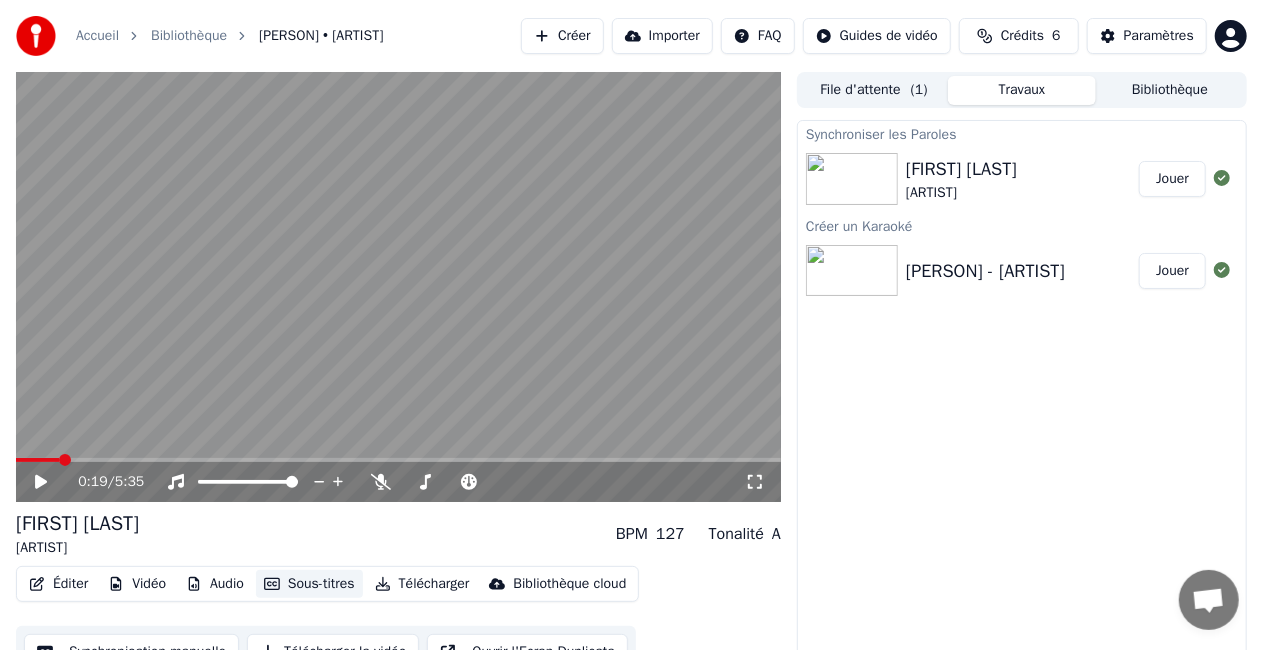 click on "Sous-titres" at bounding box center [309, 584] 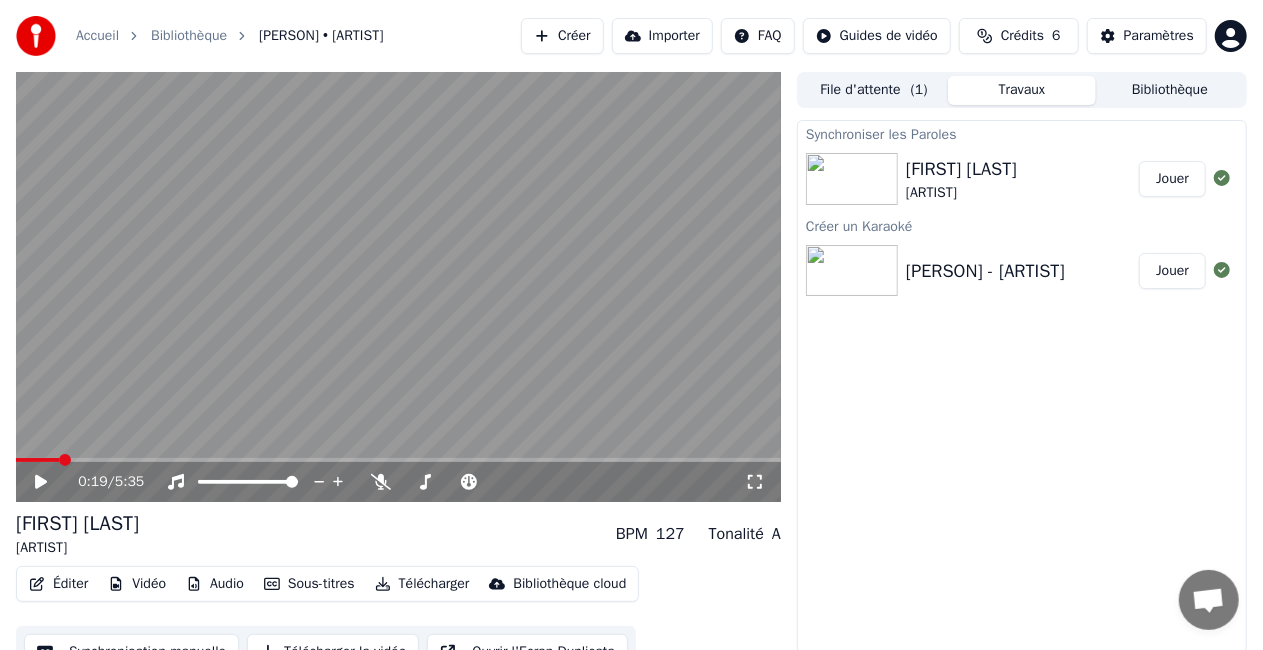 click on "Sous-titres" at bounding box center (309, 584) 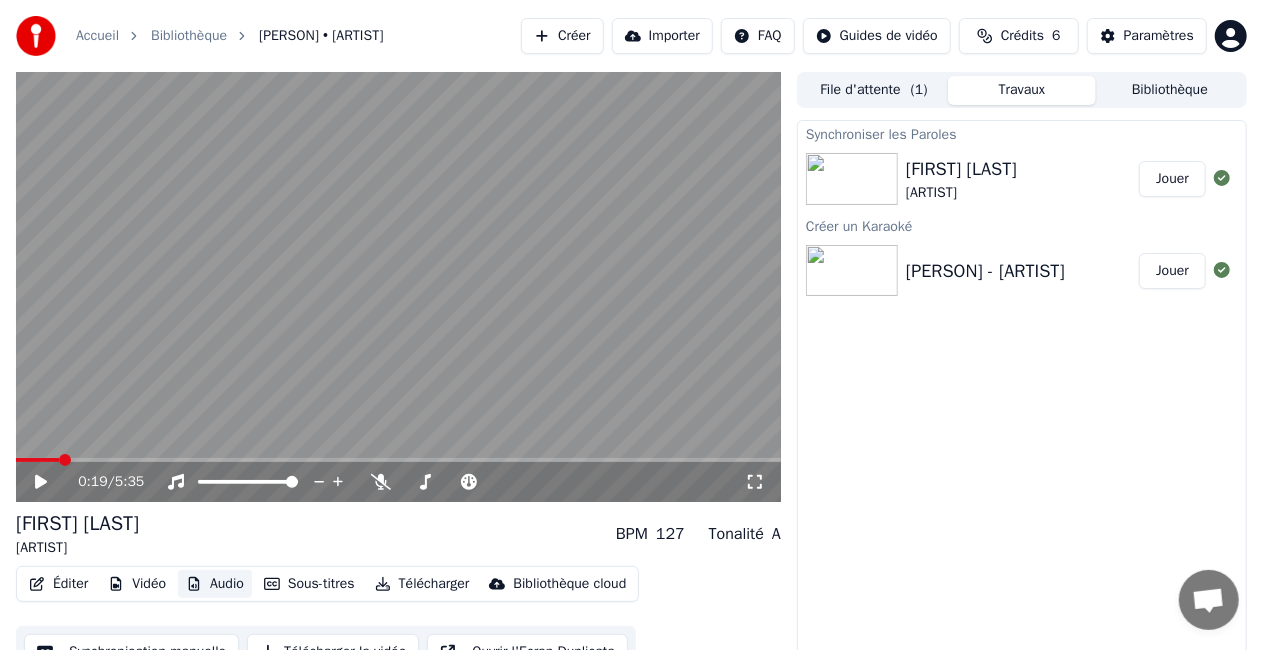 click on "Audio" at bounding box center [215, 584] 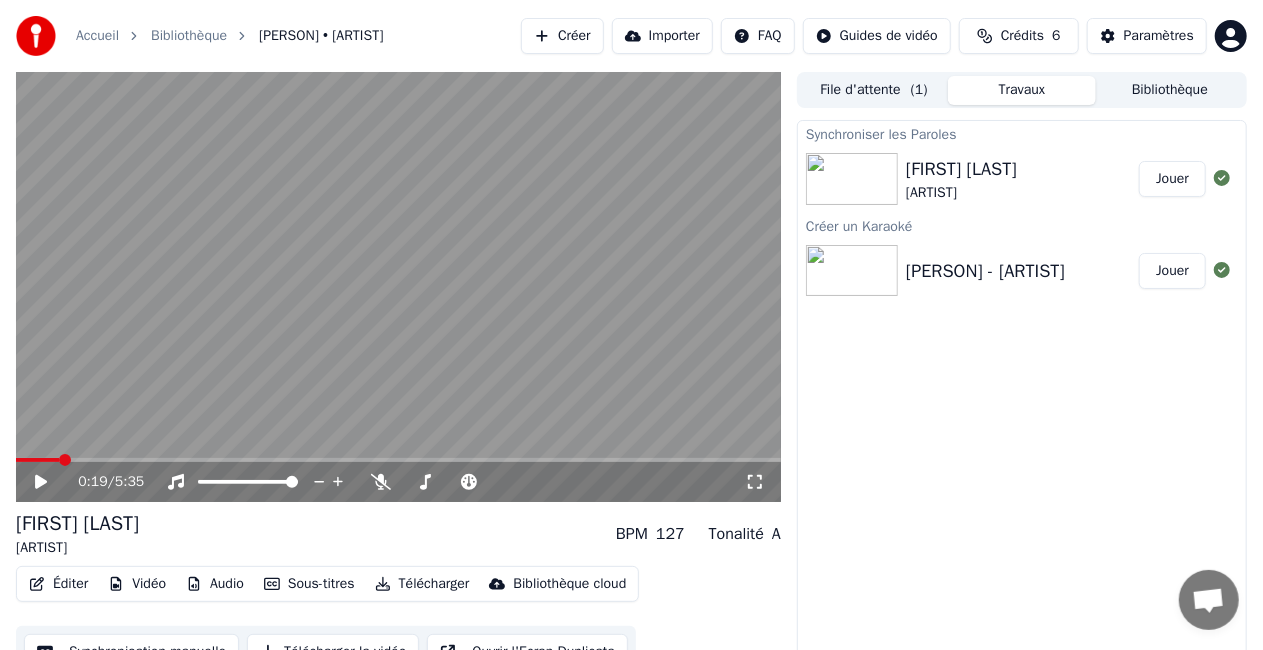 click on "Audio" at bounding box center (215, 584) 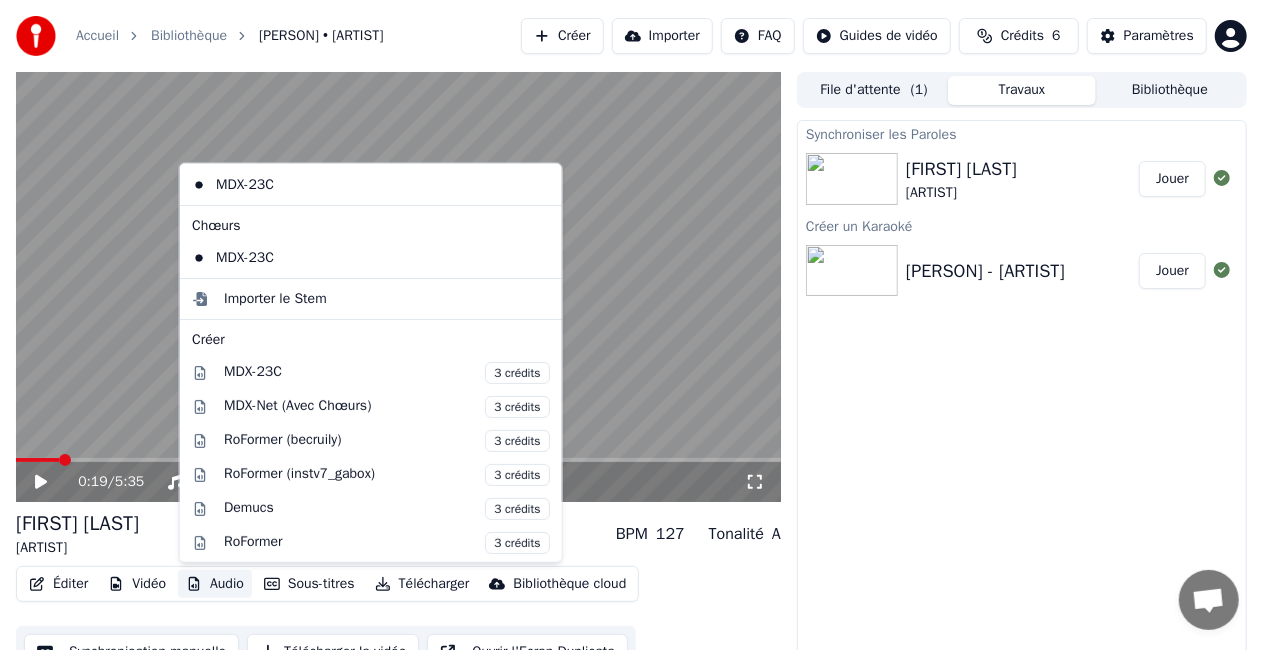 scroll, scrollTop: 0, scrollLeft: 0, axis: both 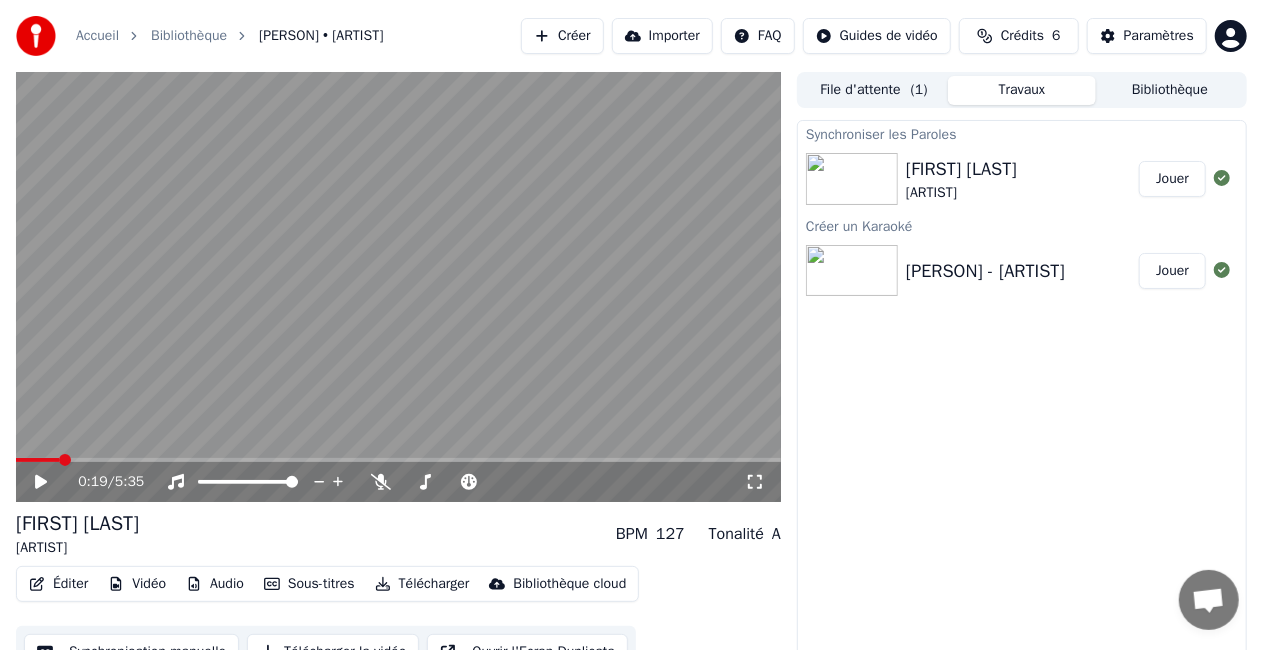 click 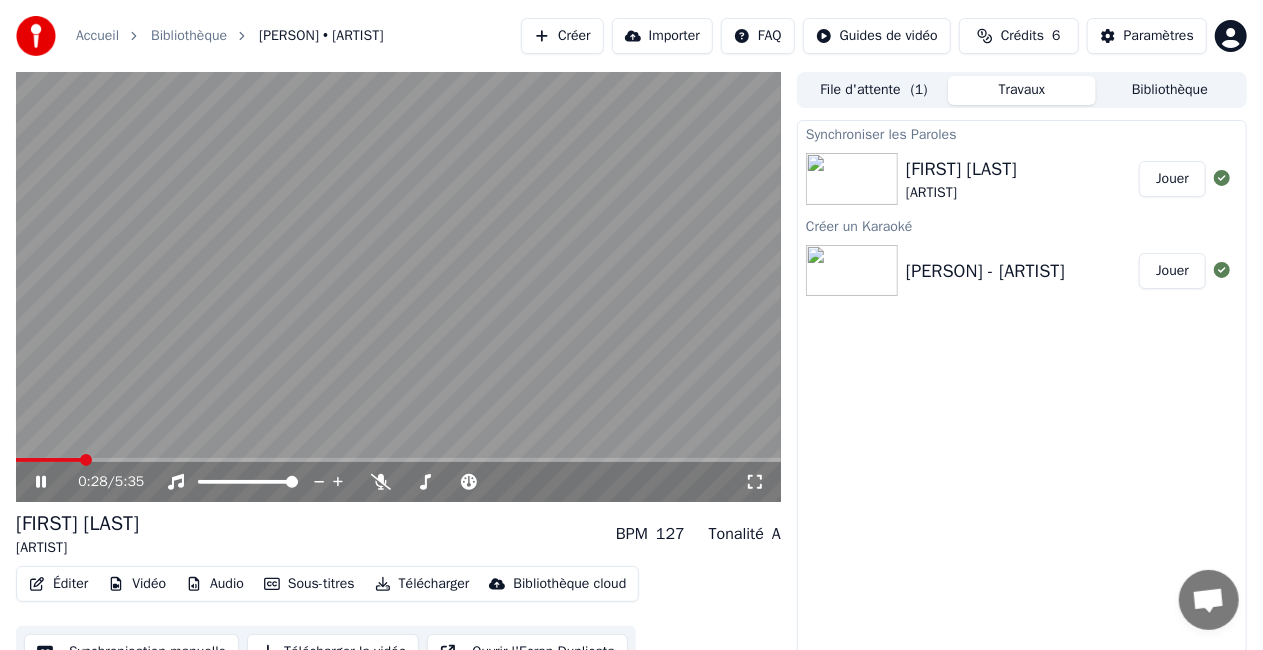 click 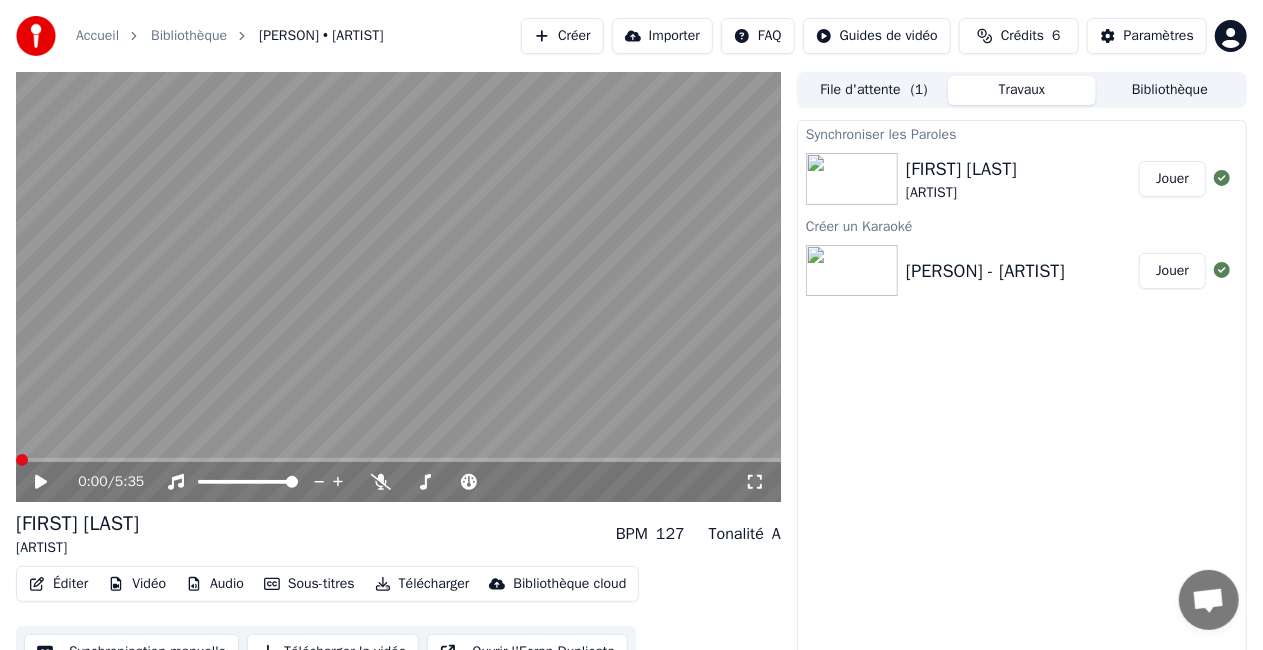 click at bounding box center (22, 460) 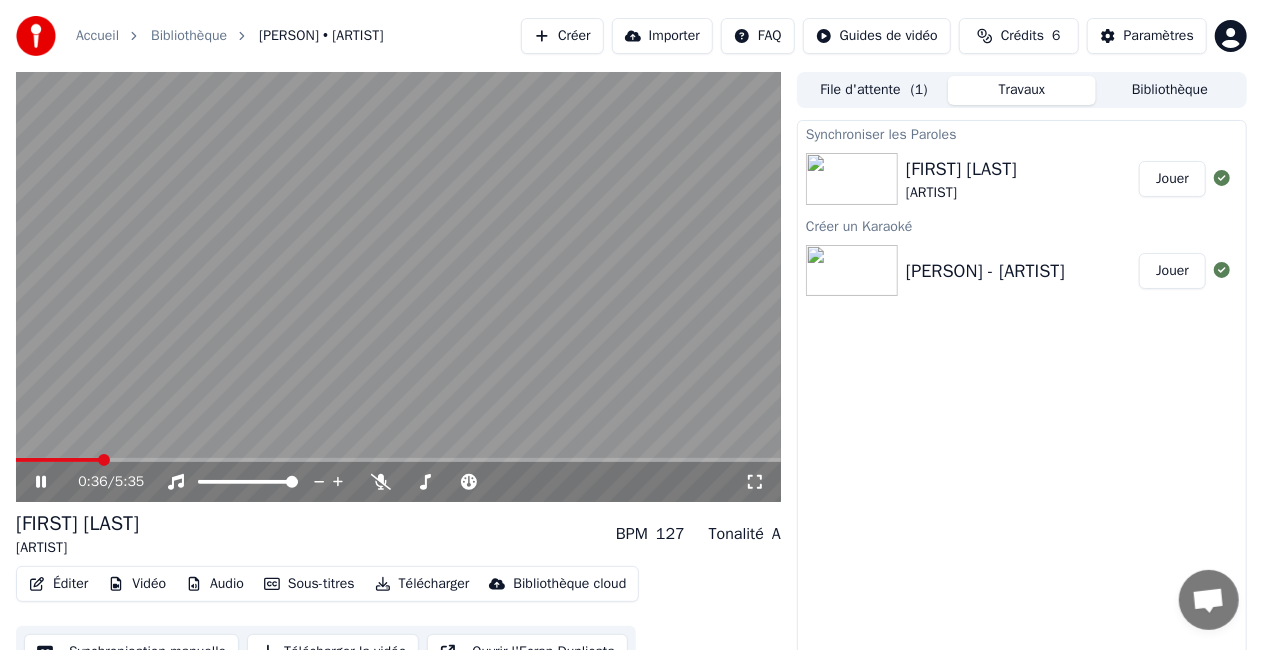 click 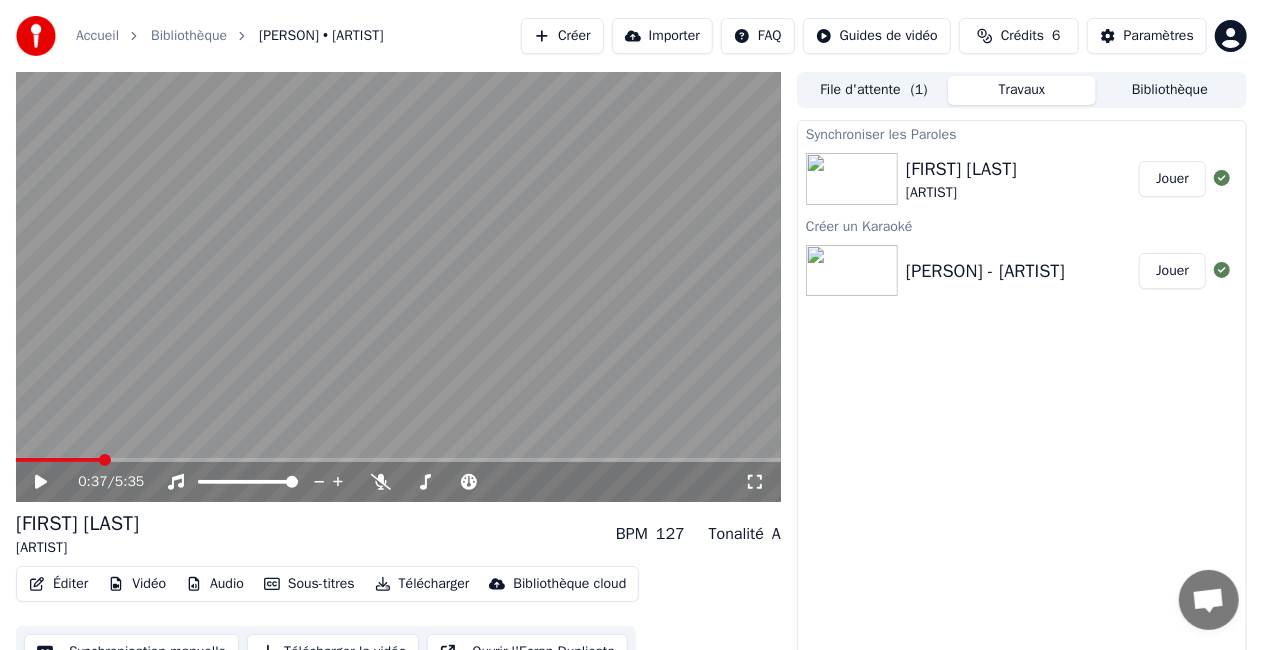 click at bounding box center (105, 460) 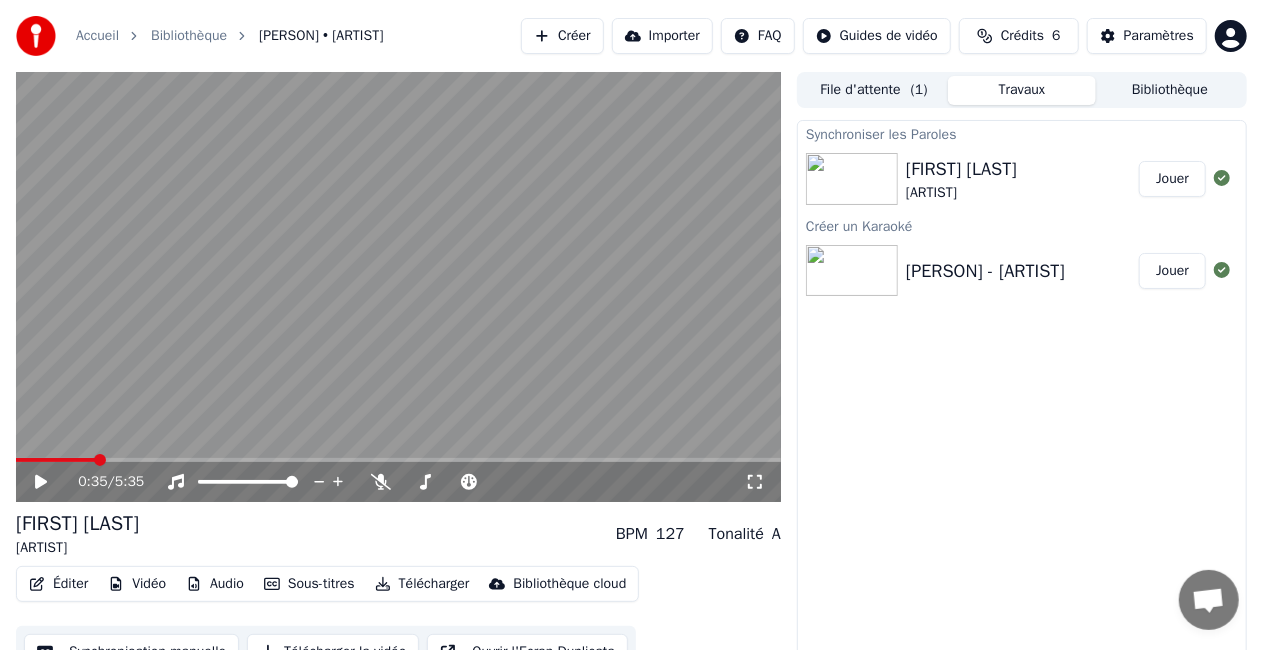 click at bounding box center (100, 460) 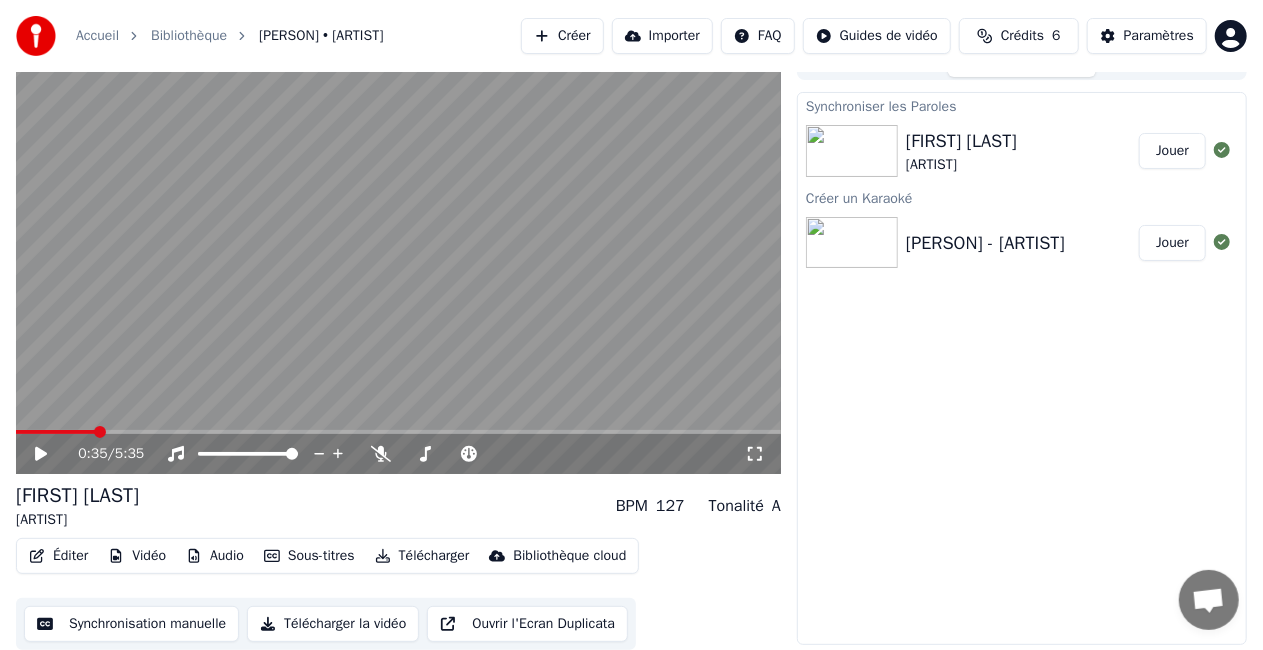 click on "Synchronisation manuelle" at bounding box center [131, 624] 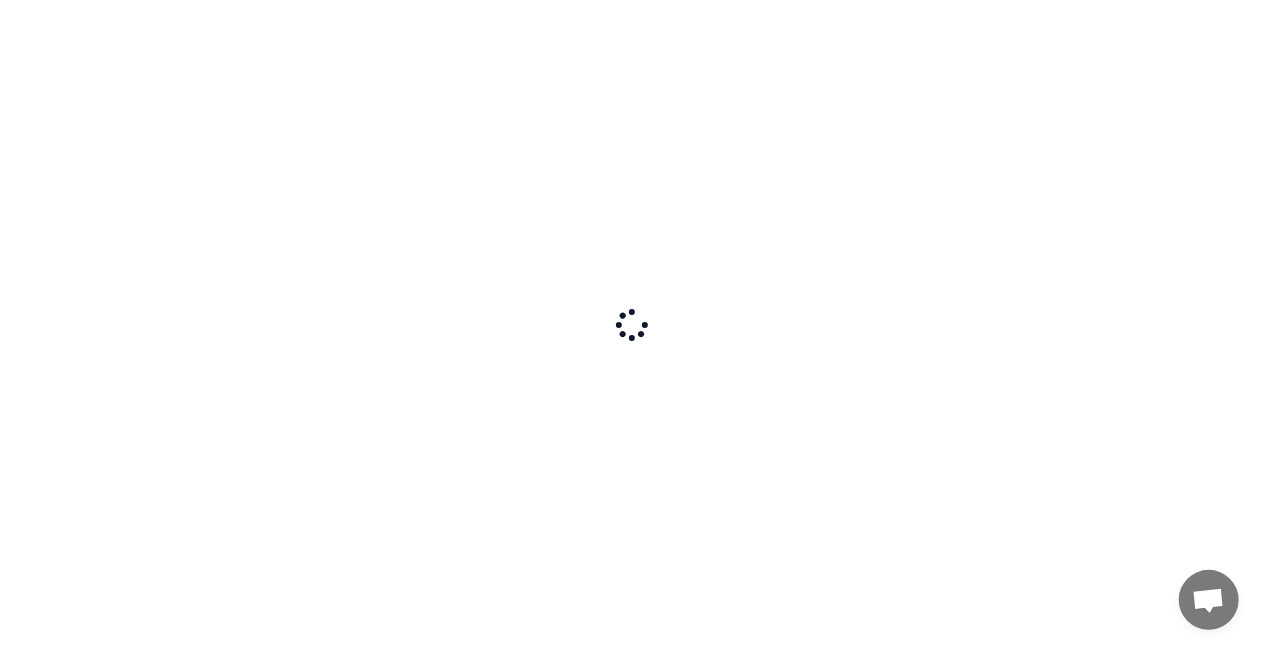 scroll, scrollTop: 0, scrollLeft: 0, axis: both 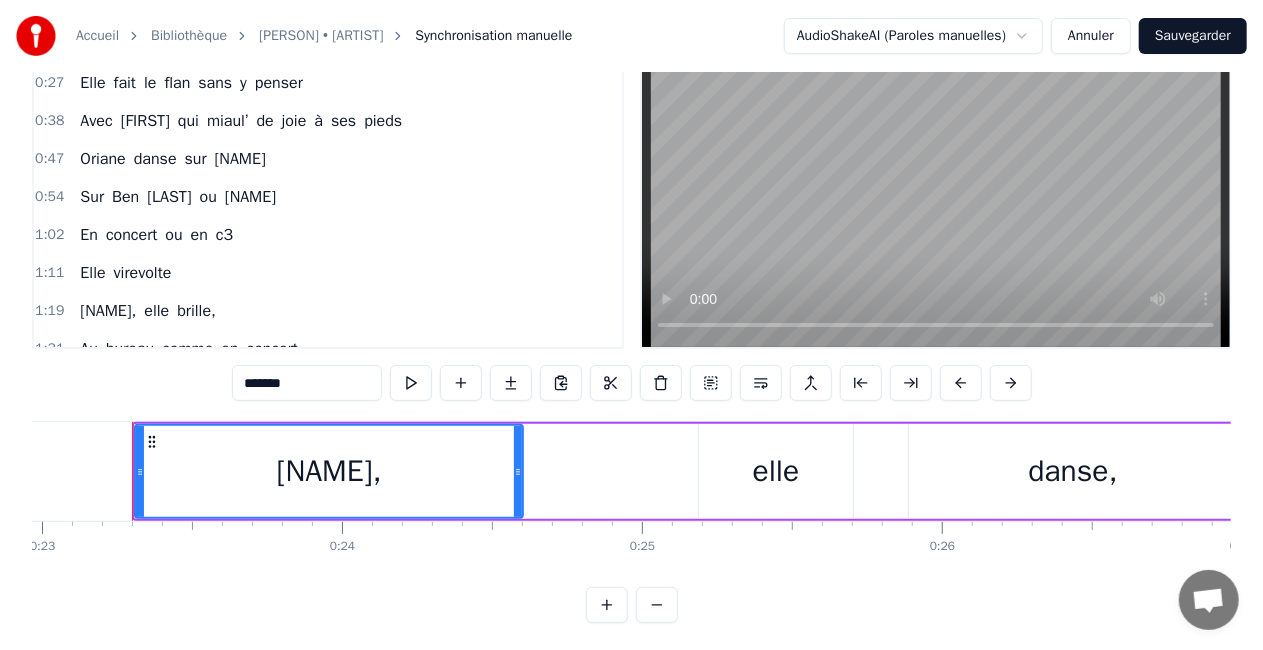 click at bounding box center [657, 605] 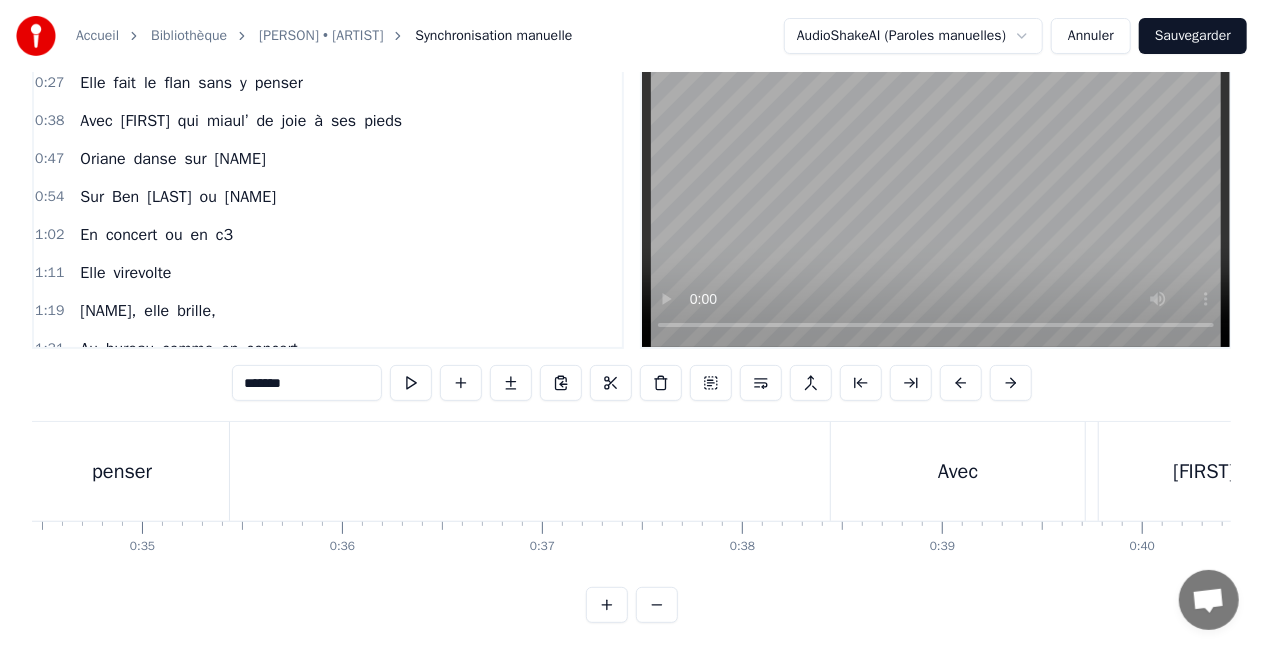 scroll, scrollTop: 0, scrollLeft: 4560, axis: horizontal 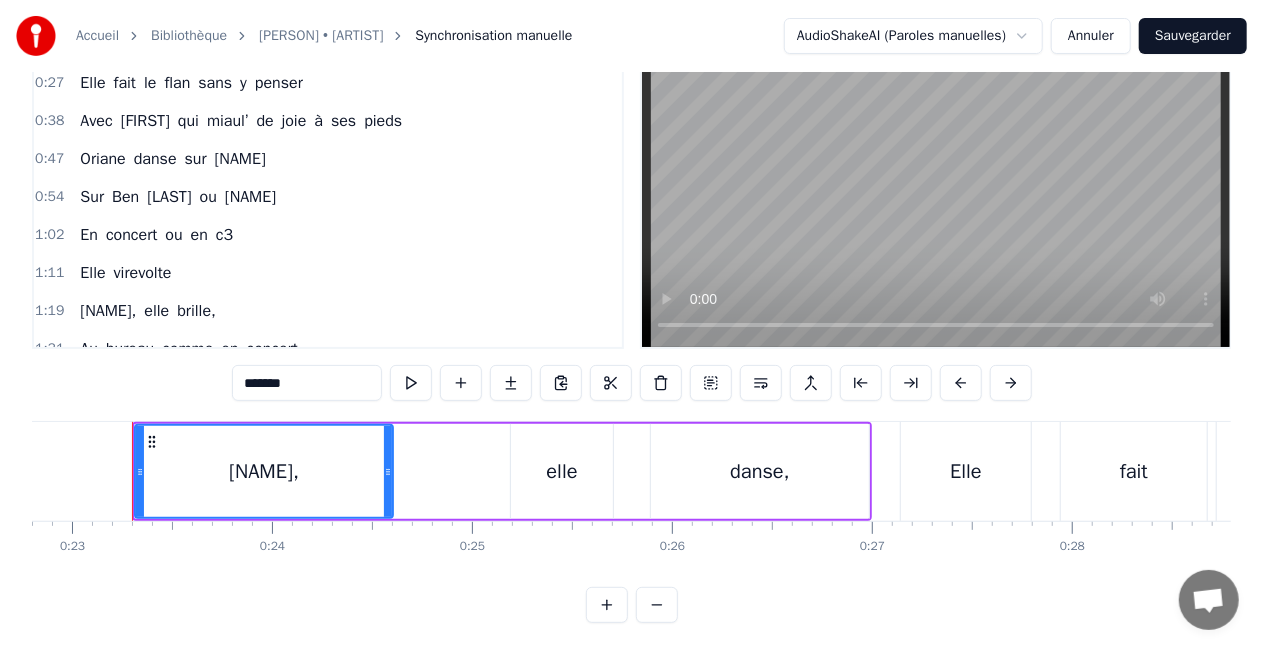 click at bounding box center [657, 605] 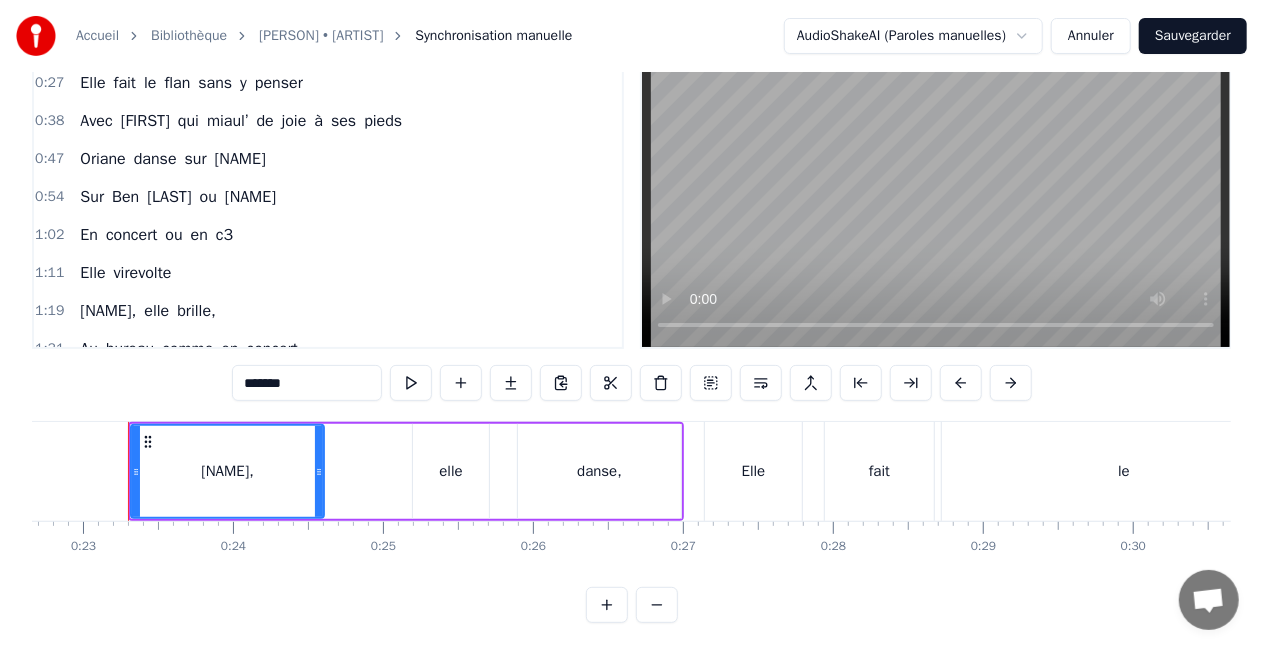 scroll, scrollTop: 0, scrollLeft: 3395, axis: horizontal 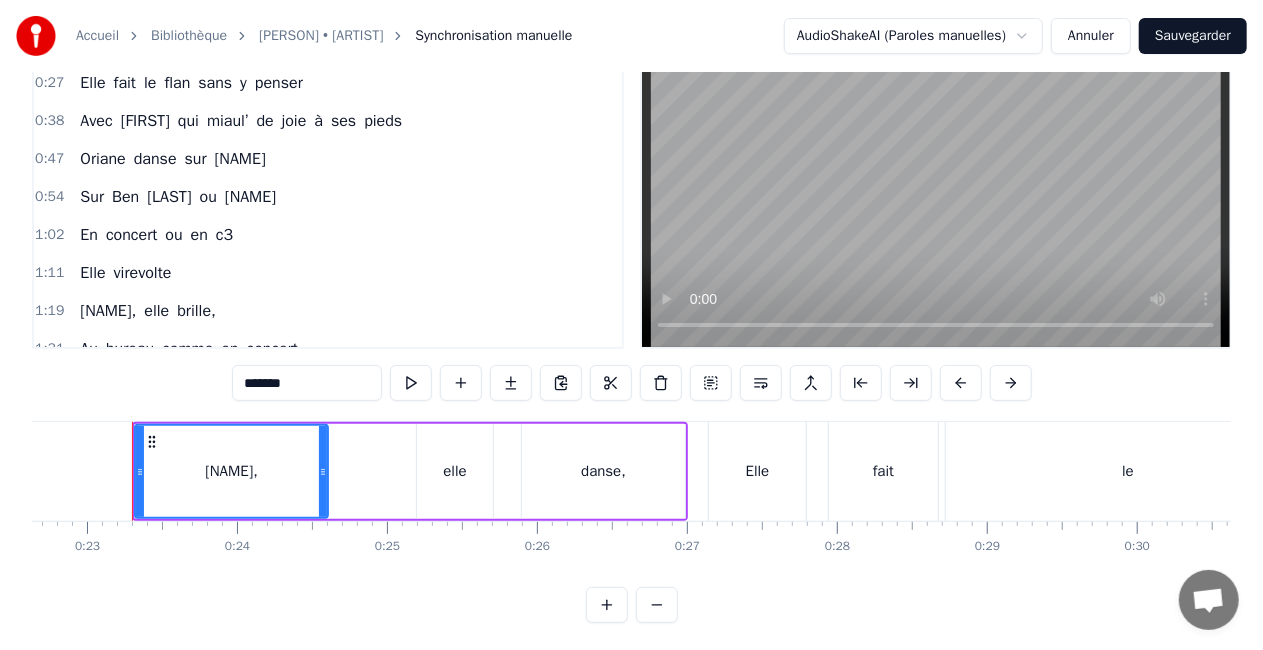 click on "Oriane, elle danse, Elle fait le flan sans y penser Avec Suzie qui miaul’ de joie à ses pieds Oriane danse sur Johnny Sur Ben Mazué ou [ARTIST] En concert ou en c3 Elle virevolte Oriane, elle brille, Au bureau comme en concert Elle fait des tableaux Excel de l'enfer Oh Ori- aaane tu rayonnes tu flamboies tu ééblouies. À Zanzibar Ou bien dans le [LOCATION] A Gre, Cuba ou [LOCATION] Que dirait la queen Si elle voyait ca ? Oh qu’elle t'adore Qu’elle aime tes fantaisies, Oriane Nous on t'adore On en veut encore, Oriane On est tous là pour fair’ la fête avec toi Maint'nant, on est ensemble Ensemble Merci Oriane de nous avoir réunis Tous avec toi En fleurs, en couleurs, Oriane Tous avec toi Qui est la joie même Oriane C'est ta folie qui nous fait rêveeeeer Oriane adore le fromage, Du comté ou de la fondue Des chips, du gin et un peu de chocolat noir A la kafete Elle danse sur le disco Et dans le fort Elle rafle toutes les clés Elle a cherché sa propre magie Et l'a inventée. C'est elle, Notre p’tit nem" at bounding box center (631, 496) 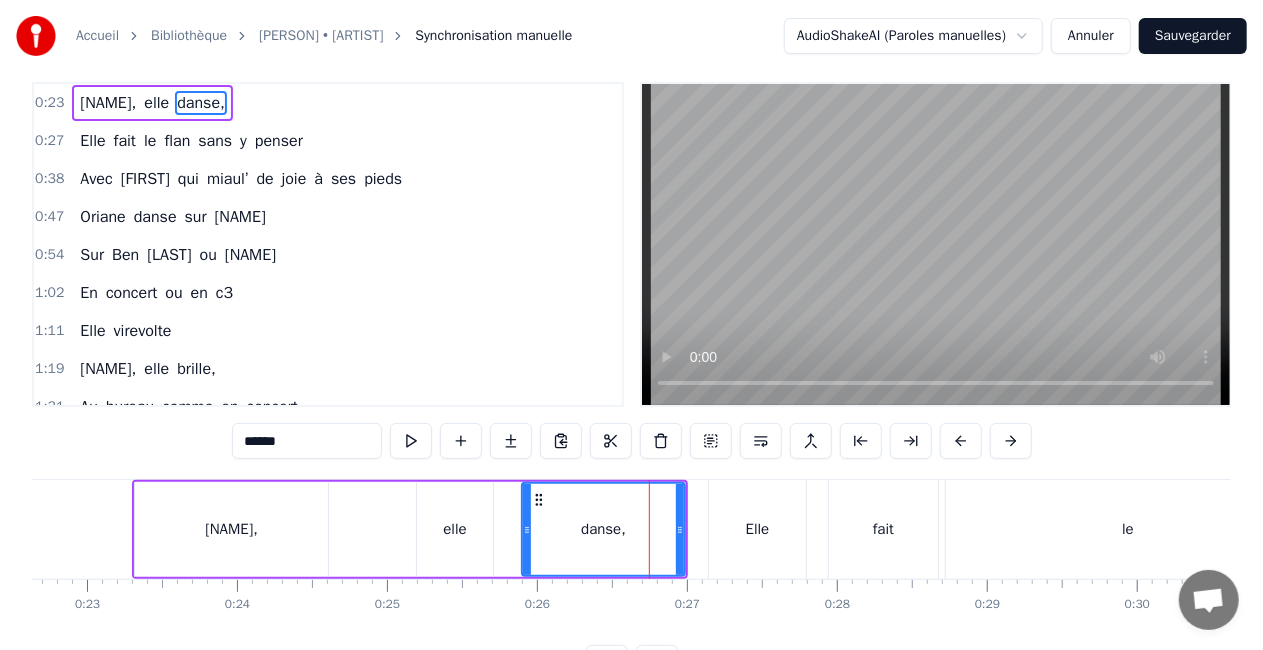 scroll, scrollTop: 0, scrollLeft: 0, axis: both 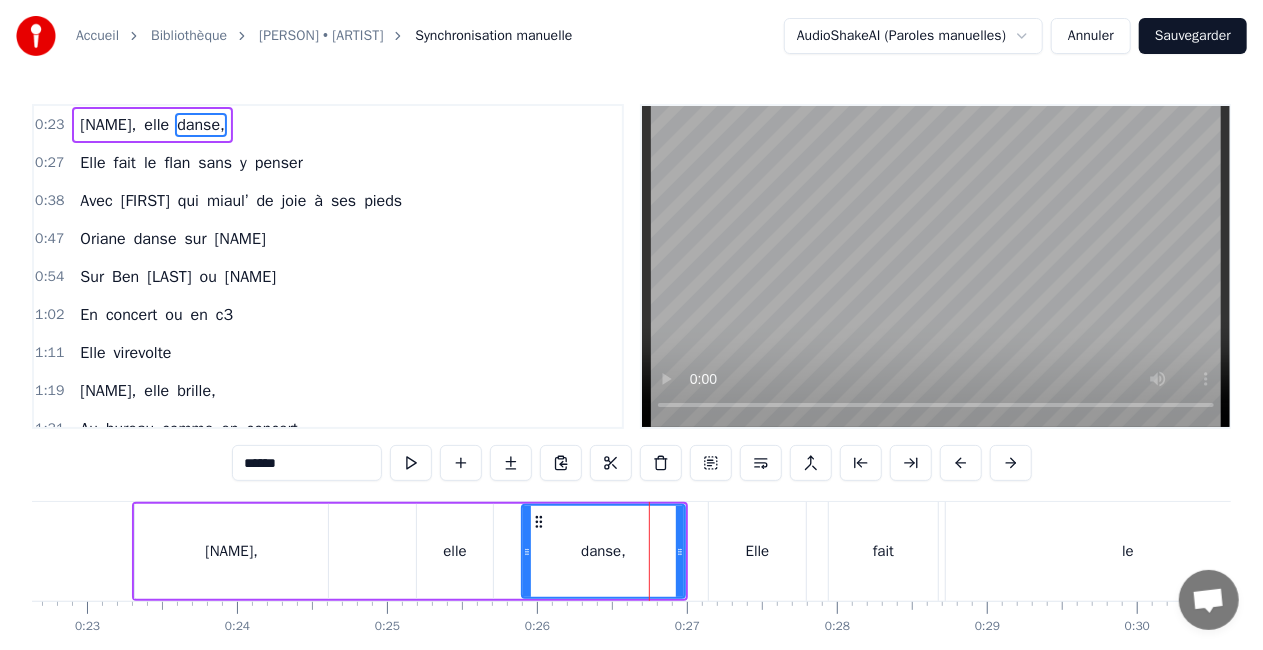 click on "Elle" at bounding box center (757, 551) 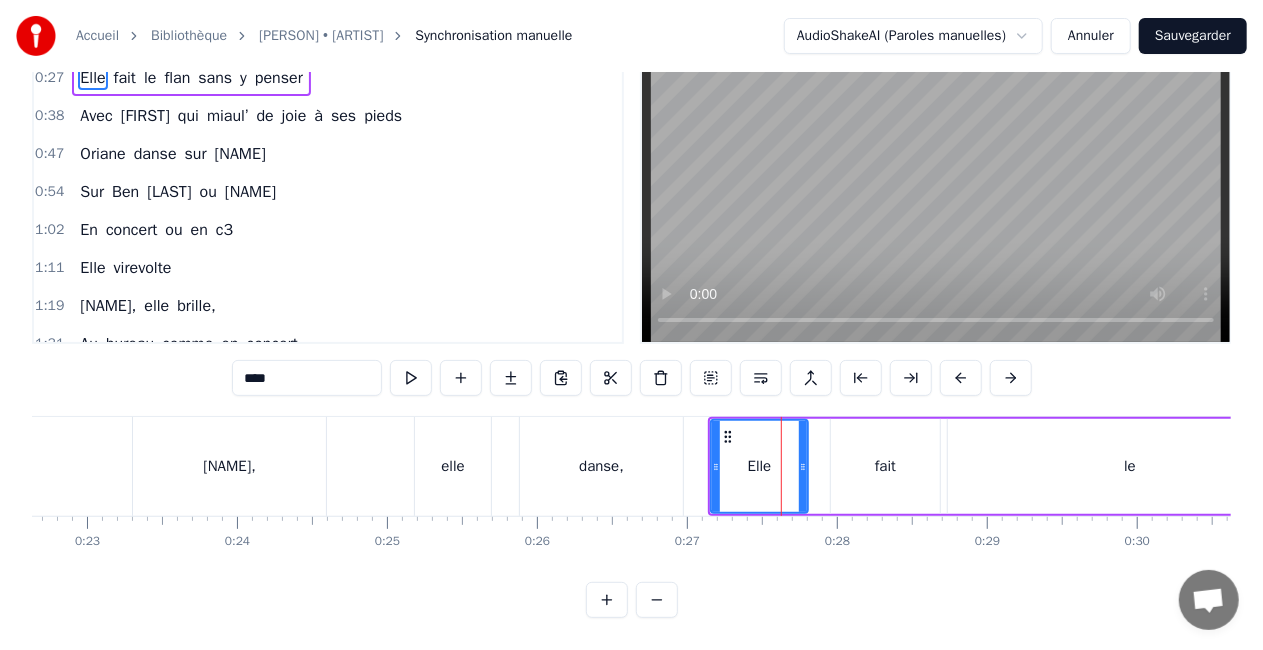 scroll, scrollTop: 0, scrollLeft: 0, axis: both 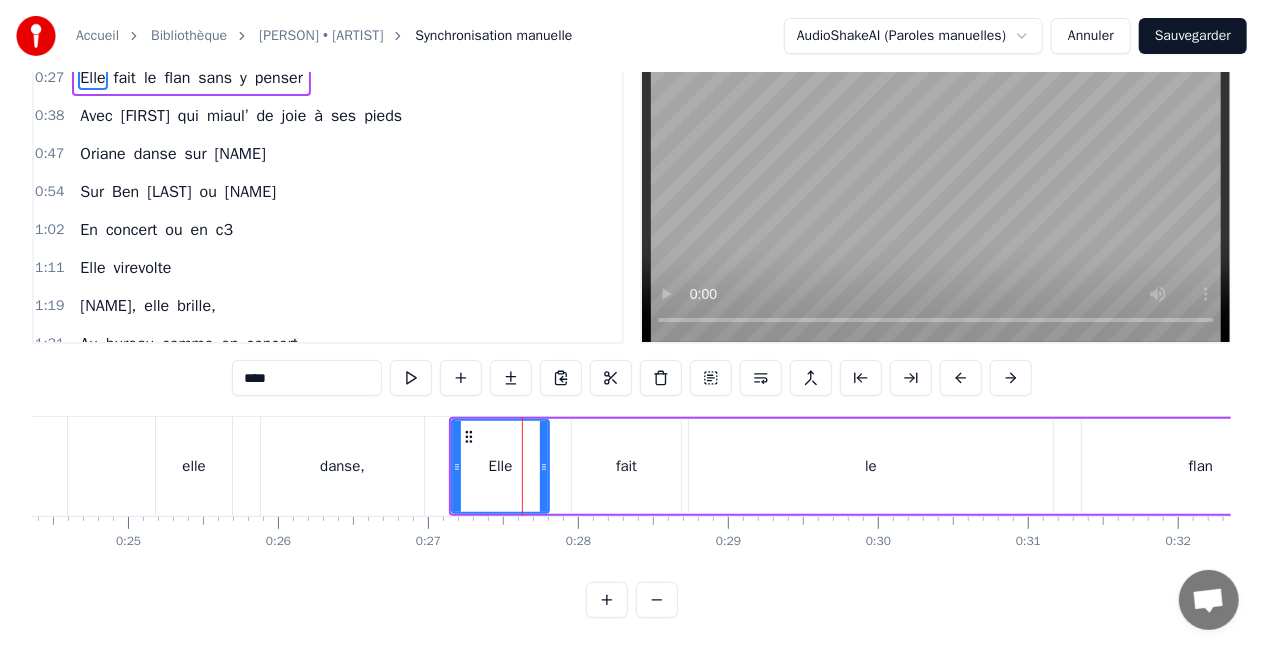 click 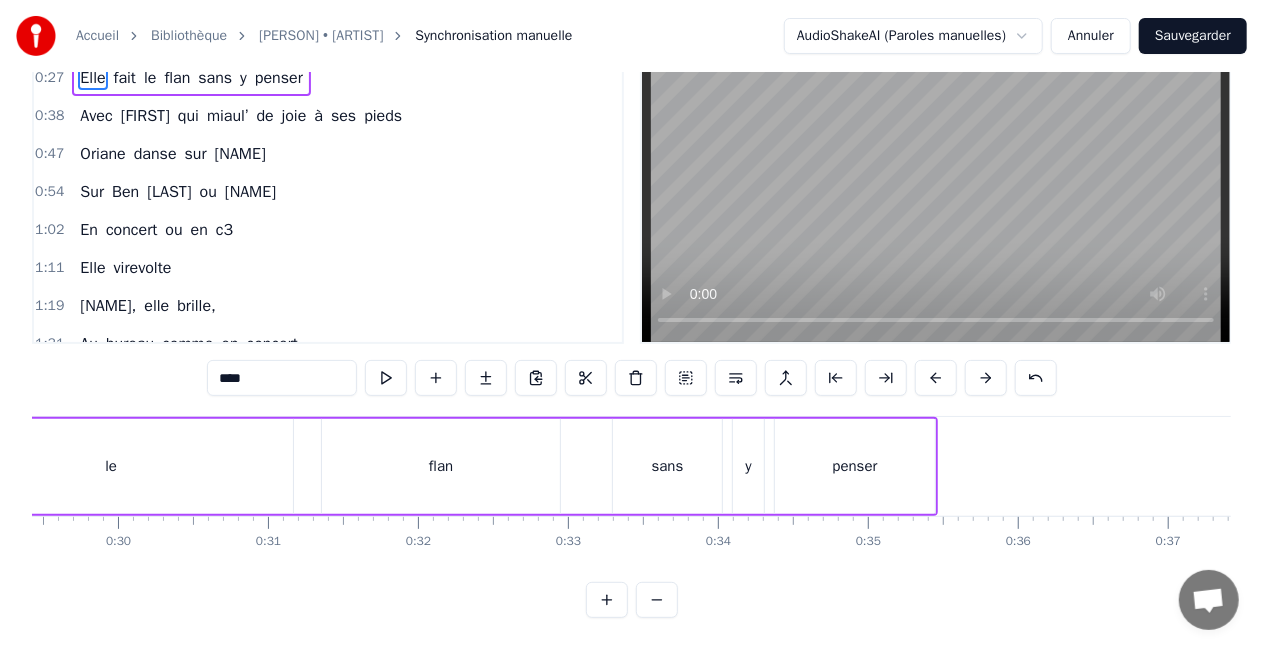 scroll, scrollTop: 0, scrollLeft: 4440, axis: horizontal 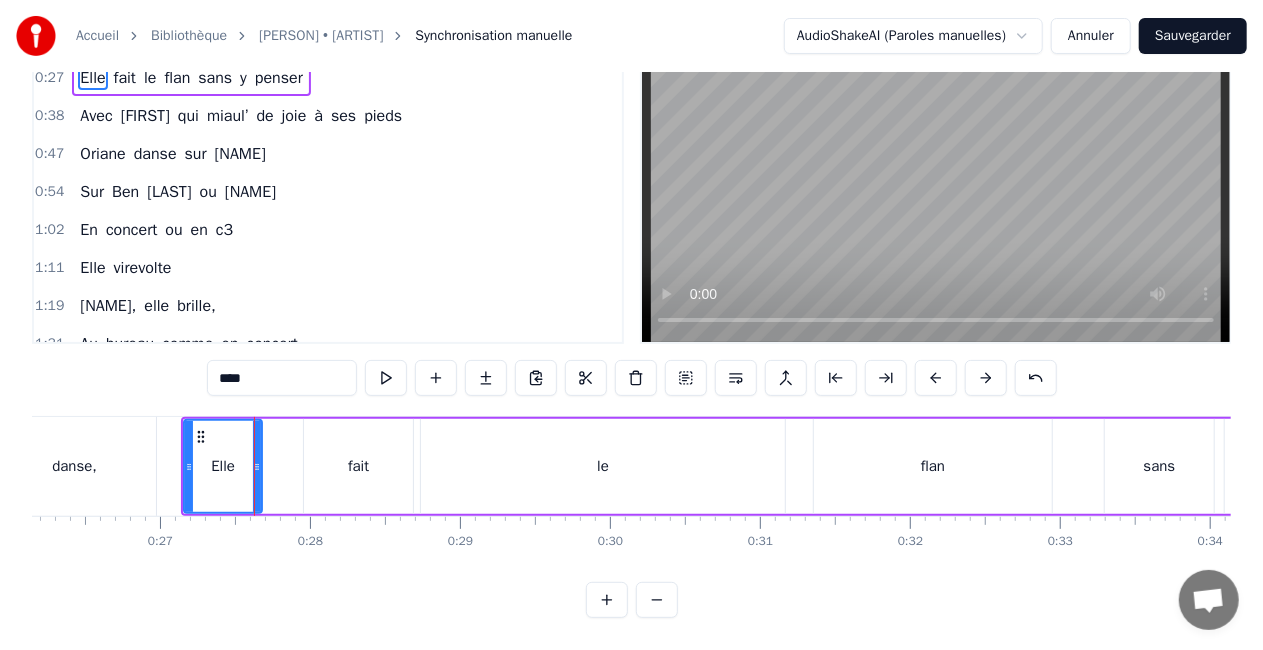 drag, startPoint x: 273, startPoint y: 447, endPoint x: 254, endPoint y: 447, distance: 19 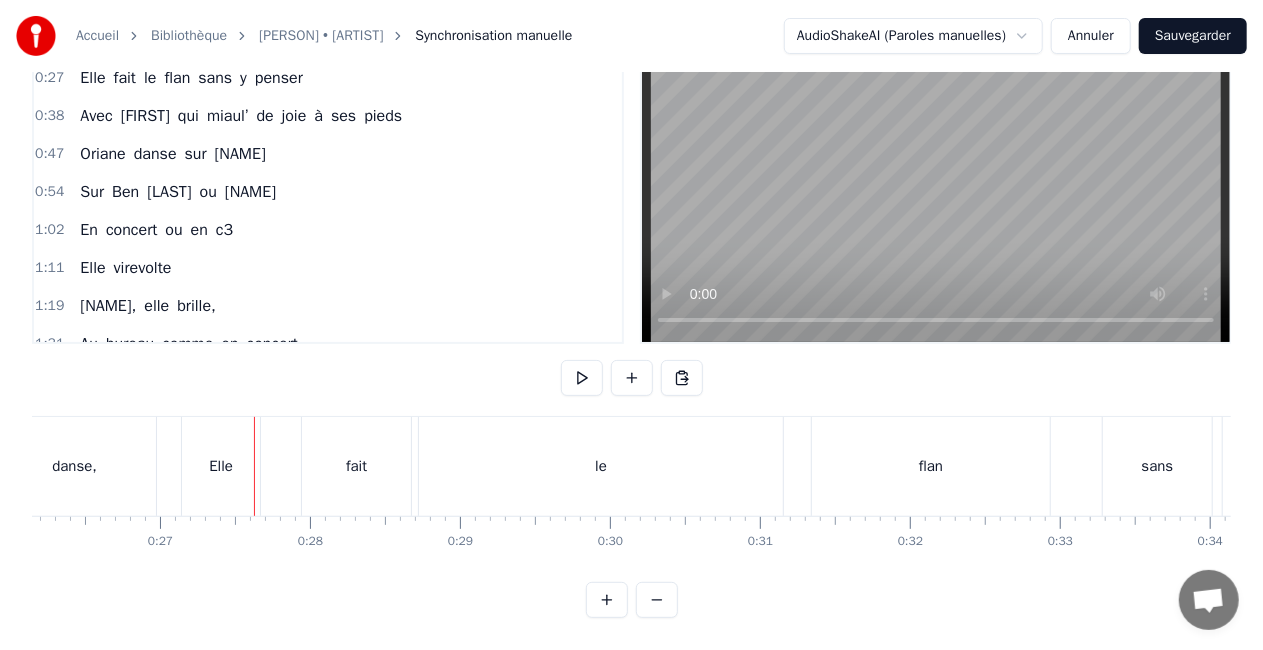 click on "fait" at bounding box center [356, 466] 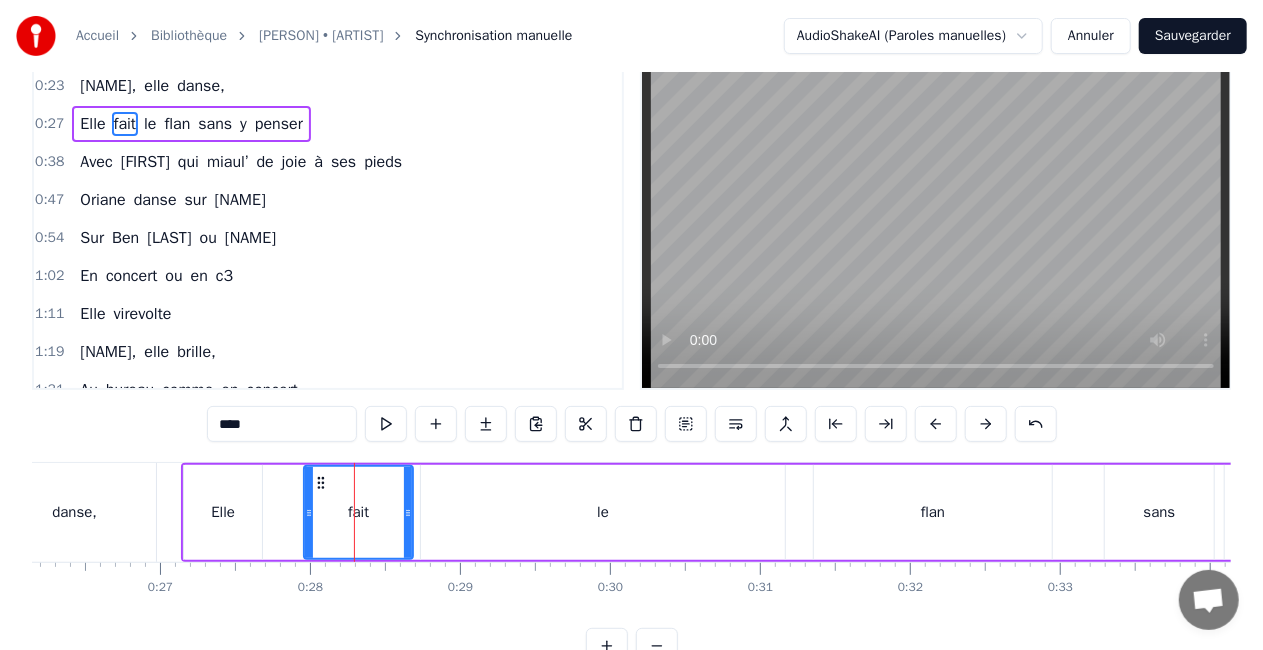 scroll, scrollTop: 0, scrollLeft: 0, axis: both 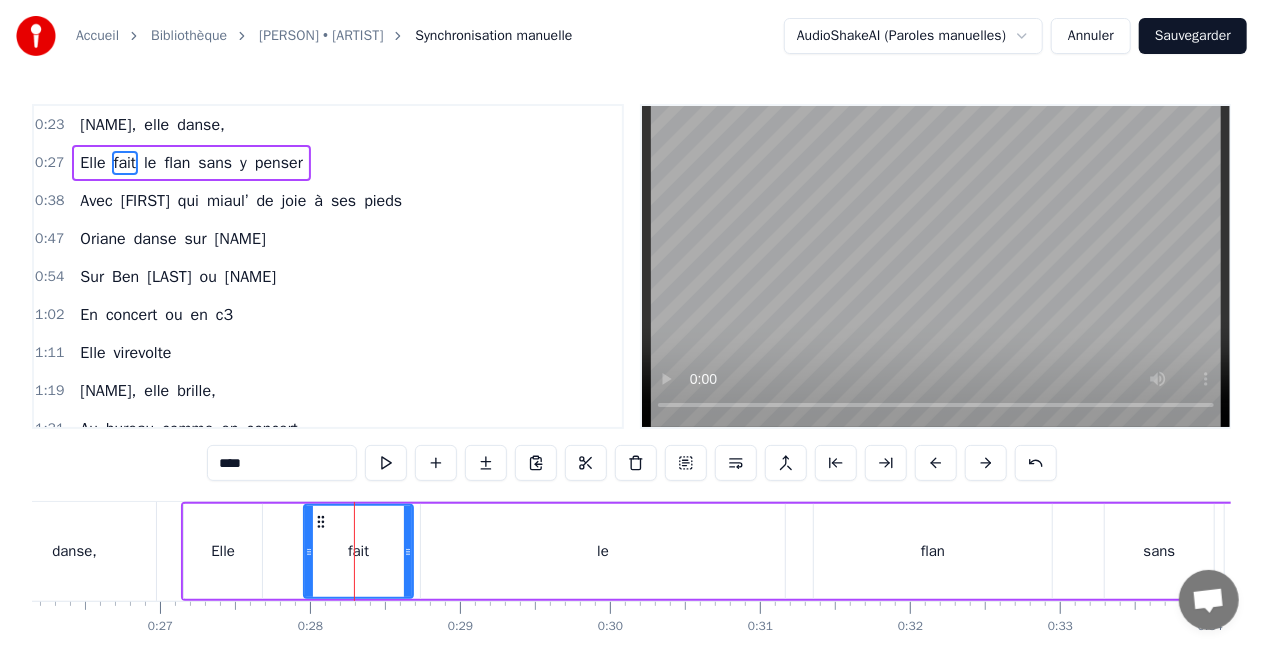 drag, startPoint x: 354, startPoint y: 552, endPoint x: 328, endPoint y: 543, distance: 27.513634 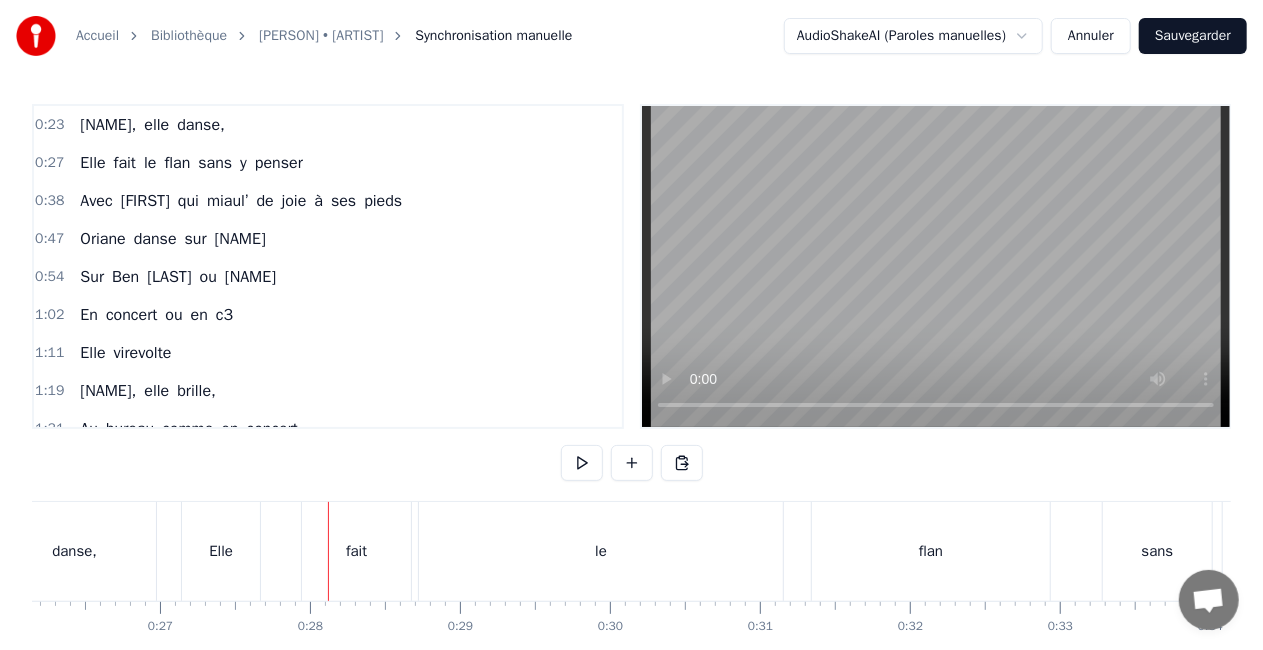 click on "fait" at bounding box center (356, 551) 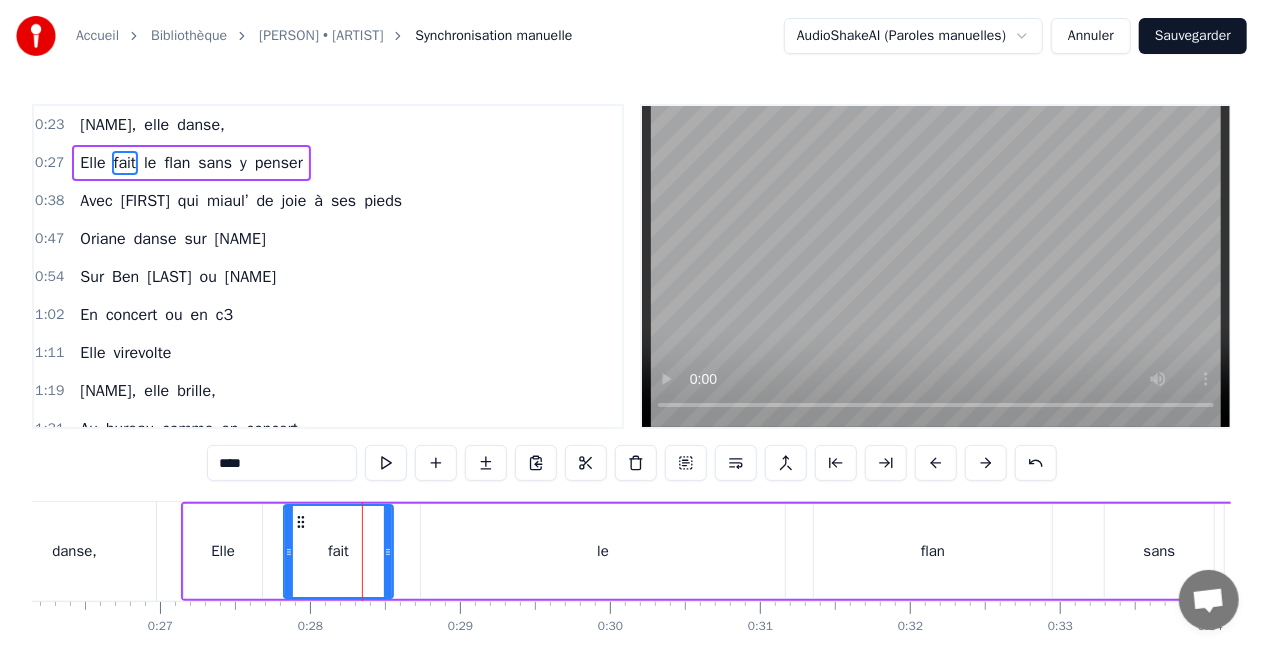 drag, startPoint x: 323, startPoint y: 526, endPoint x: 302, endPoint y: 528, distance: 21.095022 